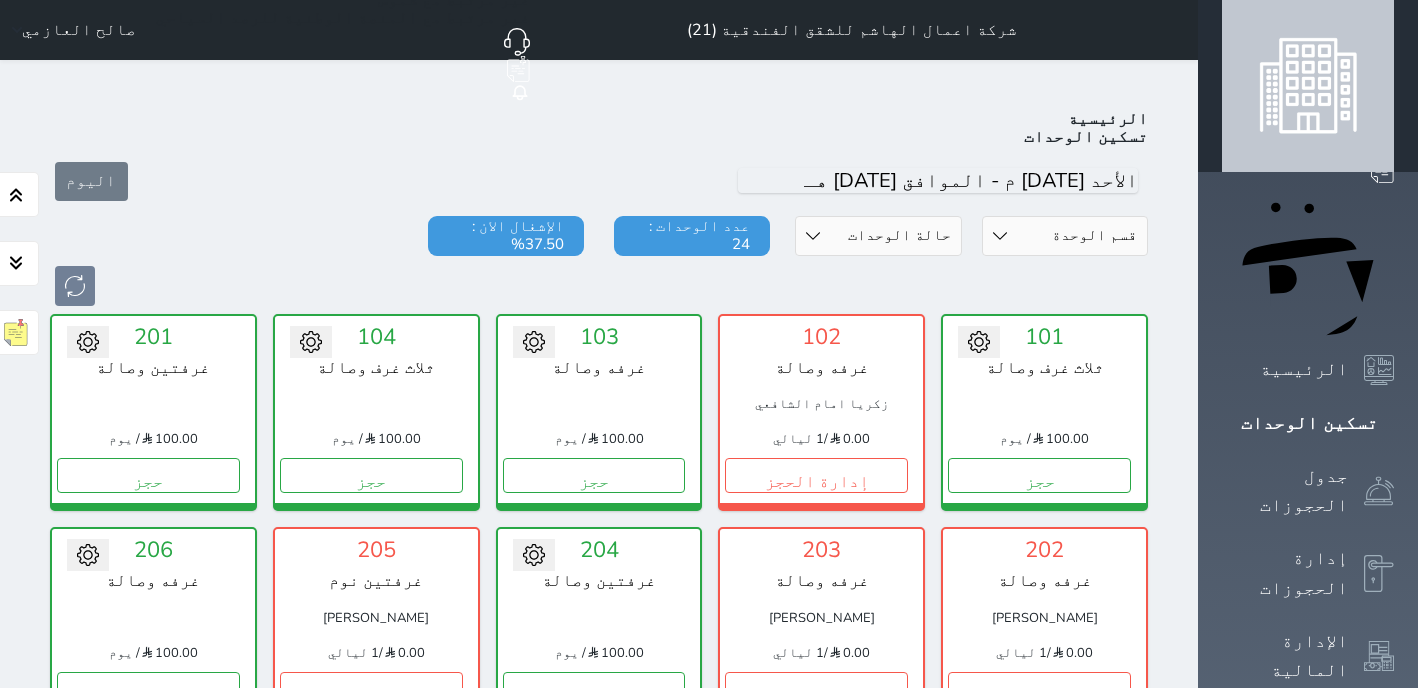 click 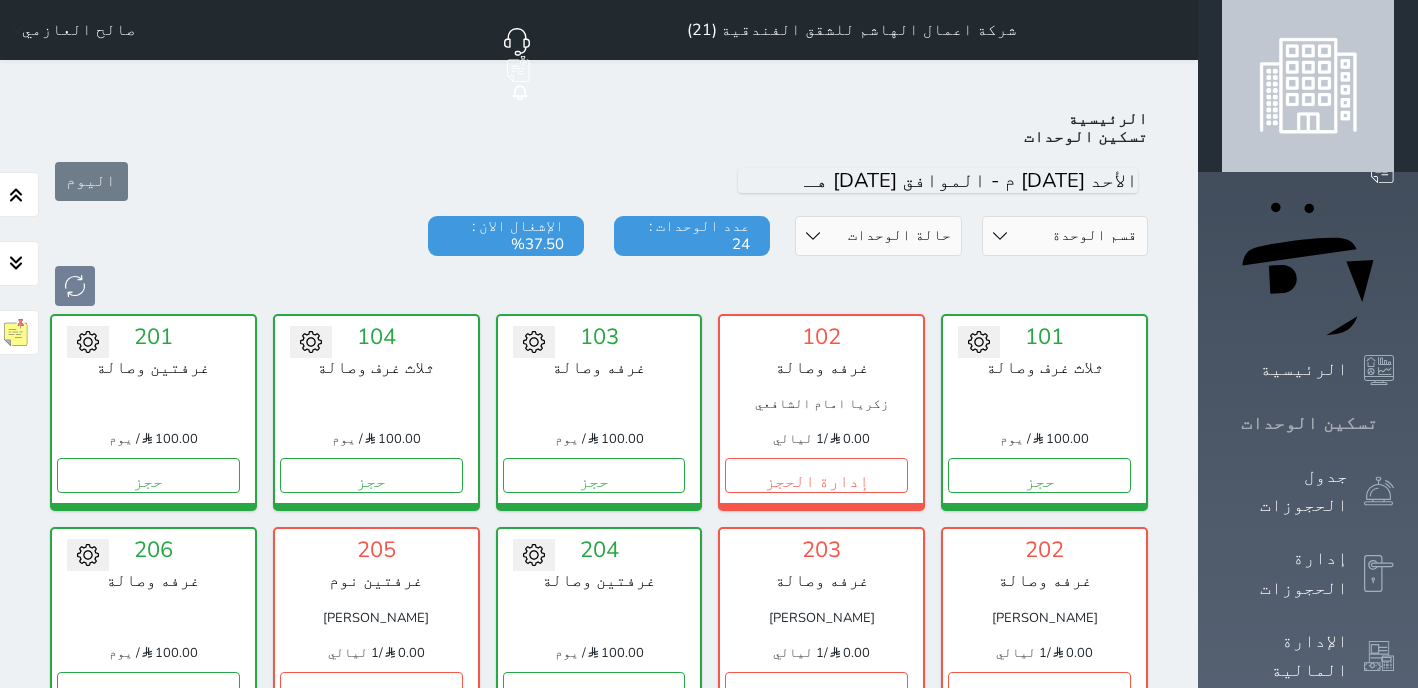 scroll, scrollTop: 0, scrollLeft: 0, axis: both 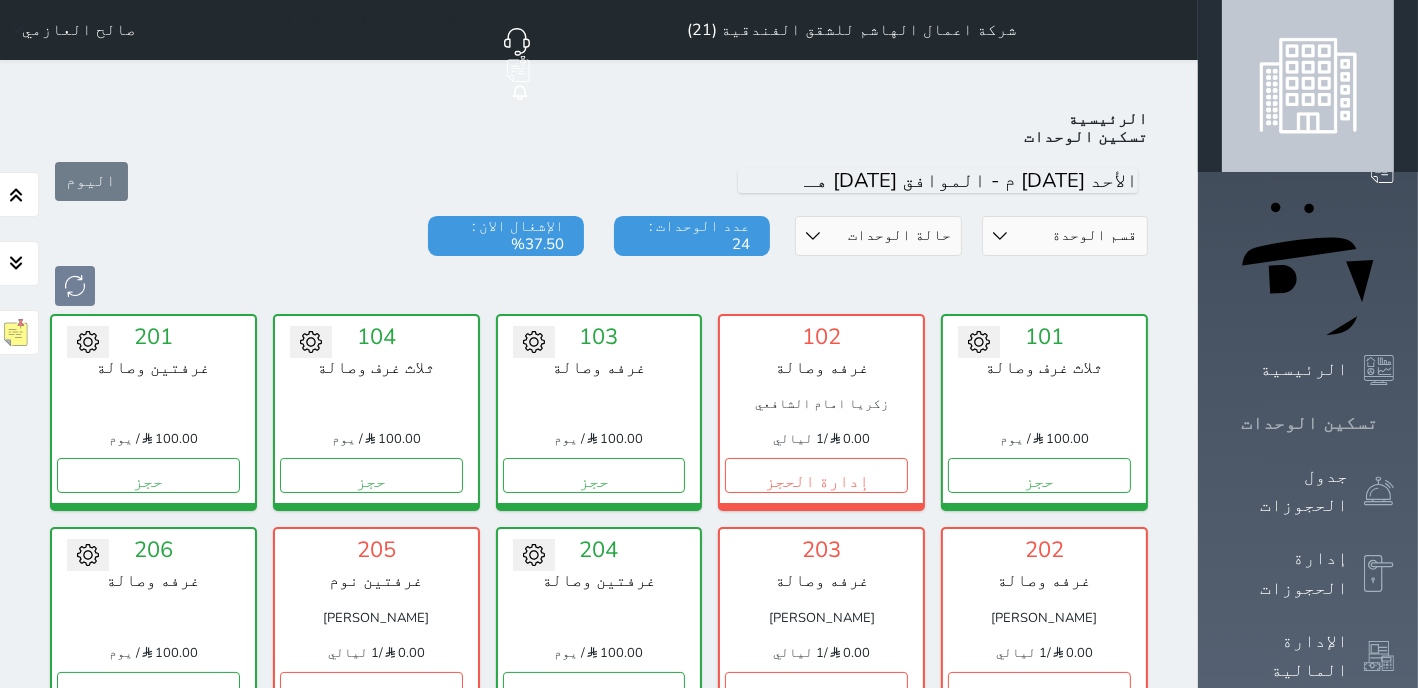 click 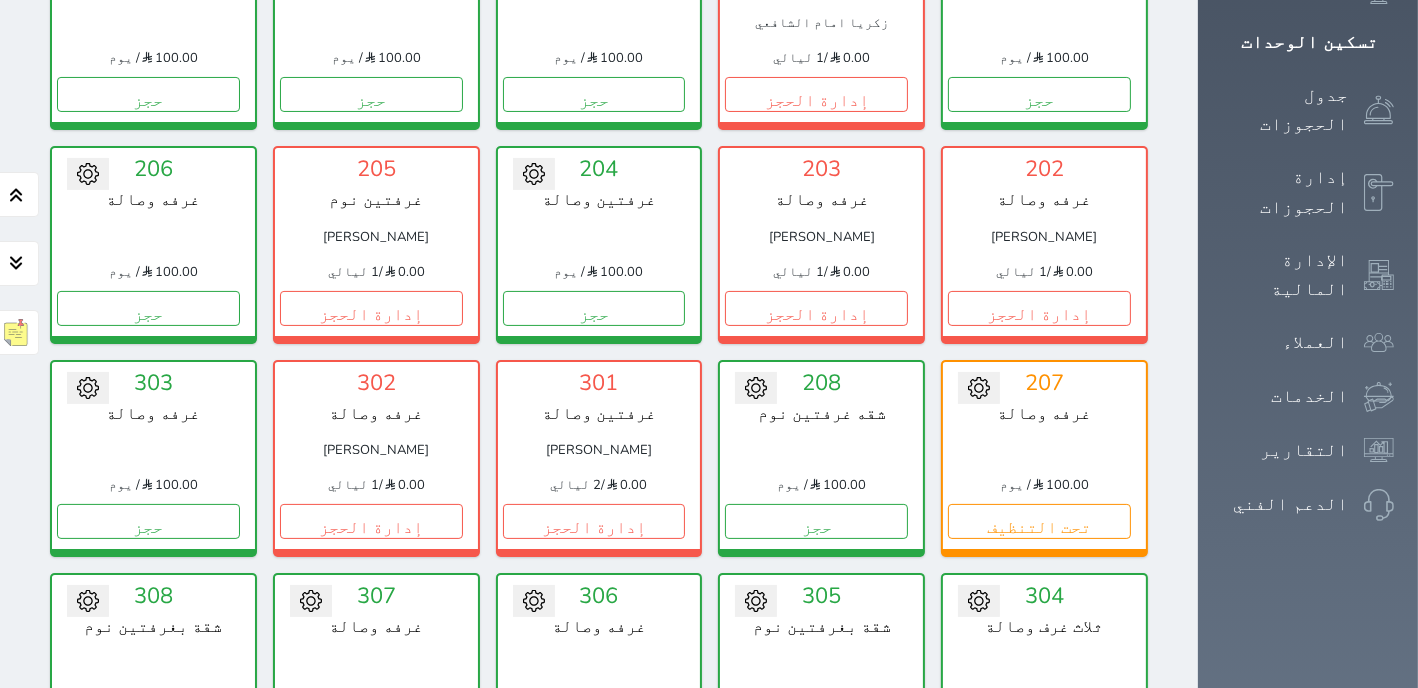 scroll, scrollTop: 636, scrollLeft: 0, axis: vertical 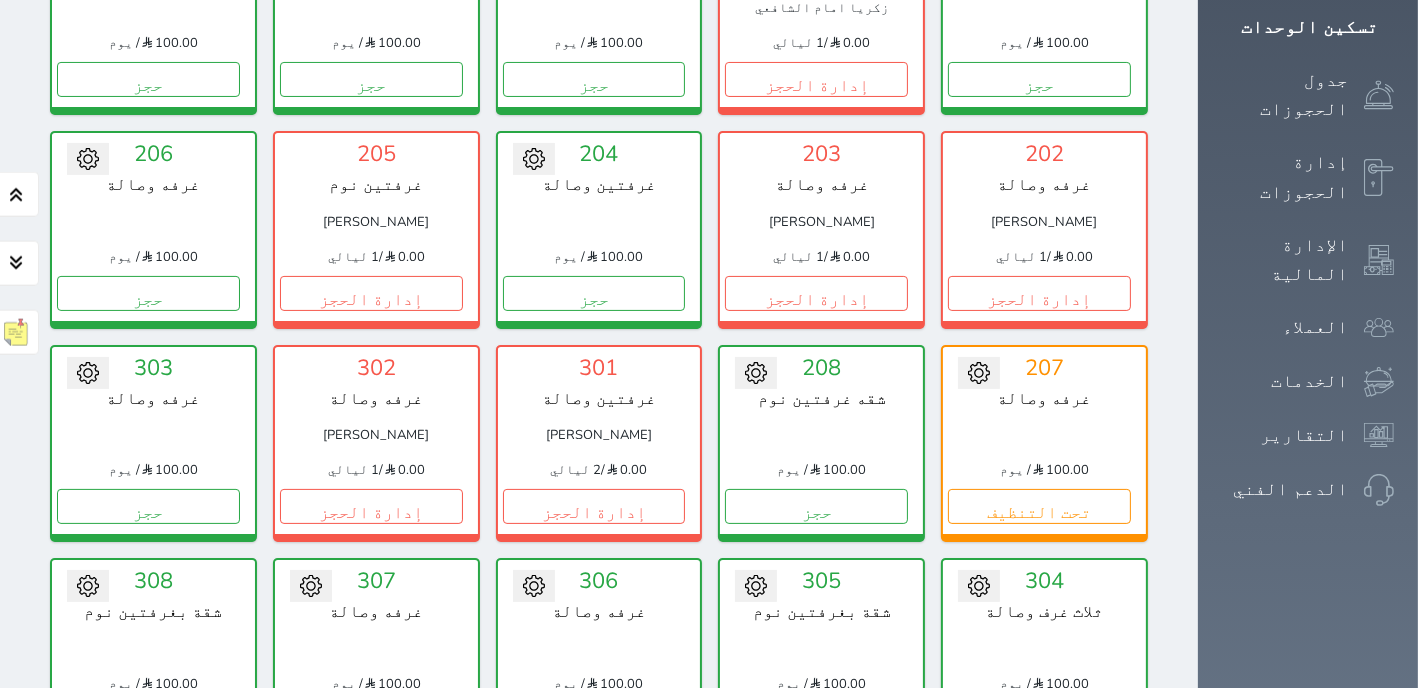 click on "تحويل لمتاح
207   غرفه وصالة
100.00
/ يوم             تحت التنظيف" at bounding box center (1044, 443) 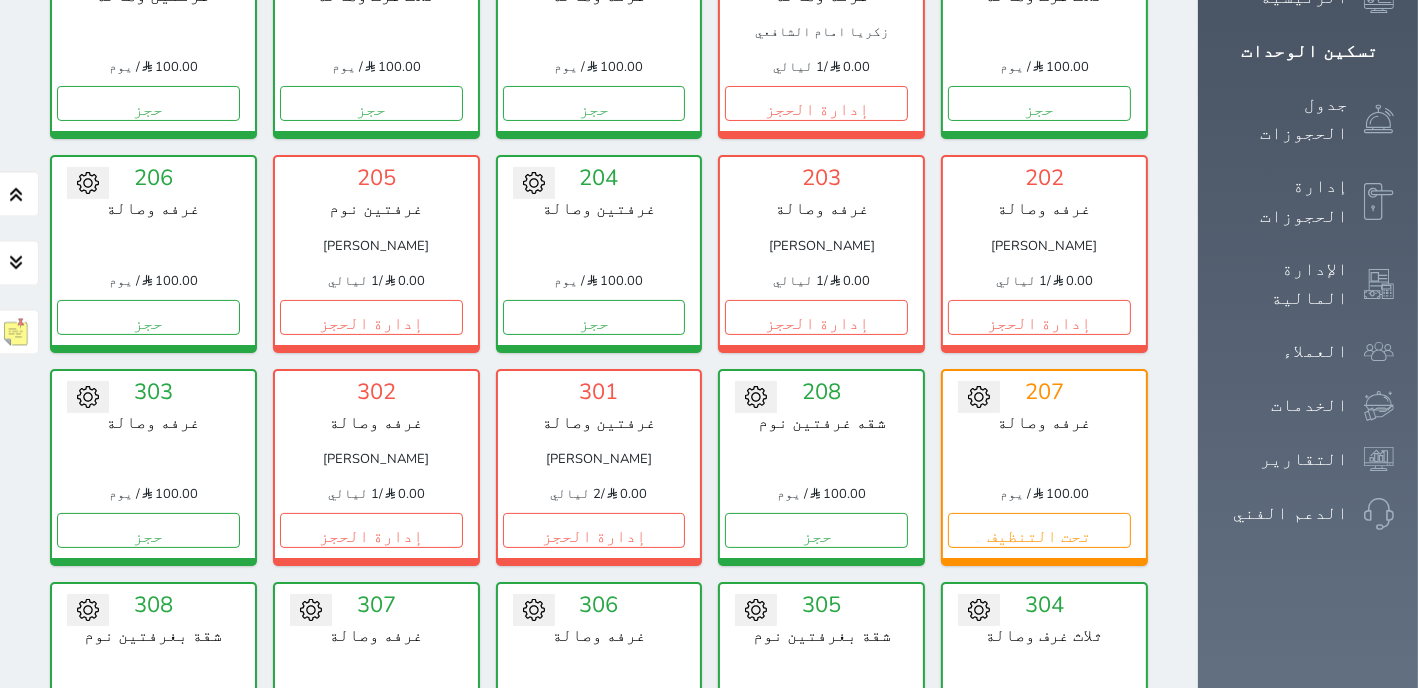 scroll, scrollTop: 523, scrollLeft: 0, axis: vertical 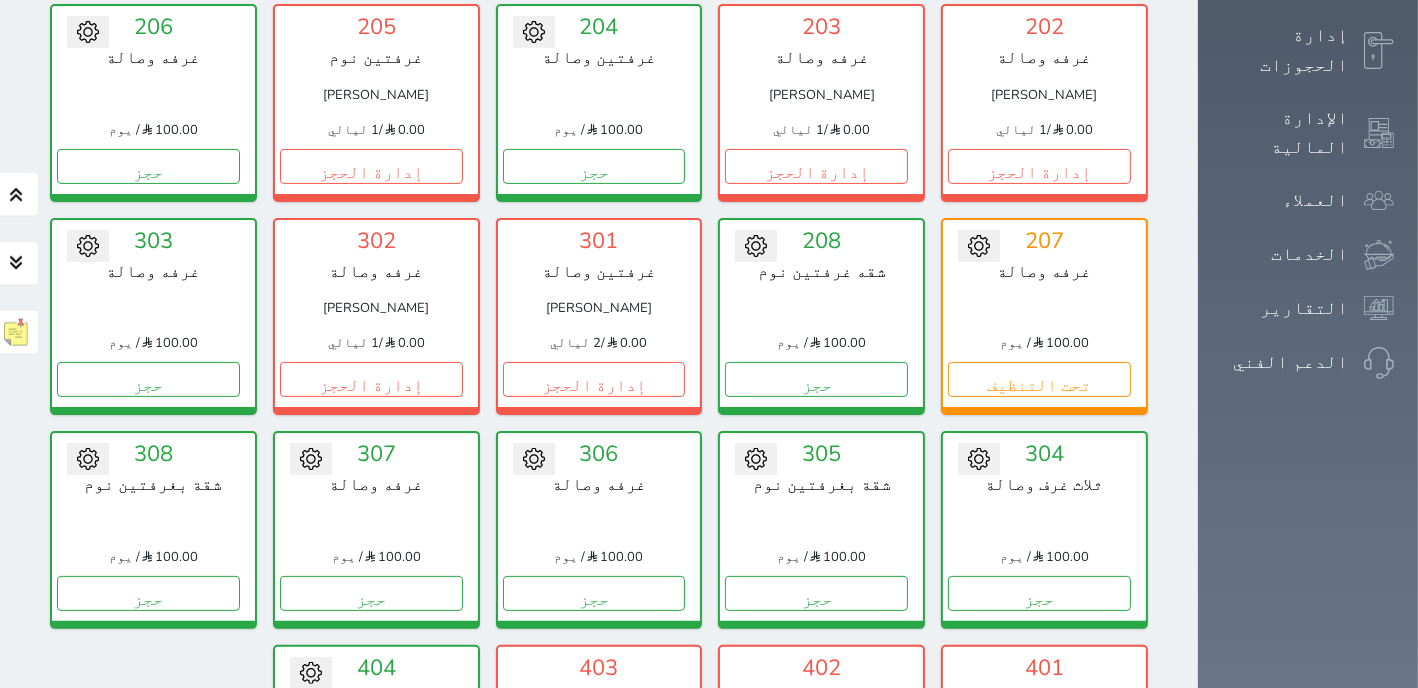click on "إدارة الحجز" at bounding box center (1039, 806) 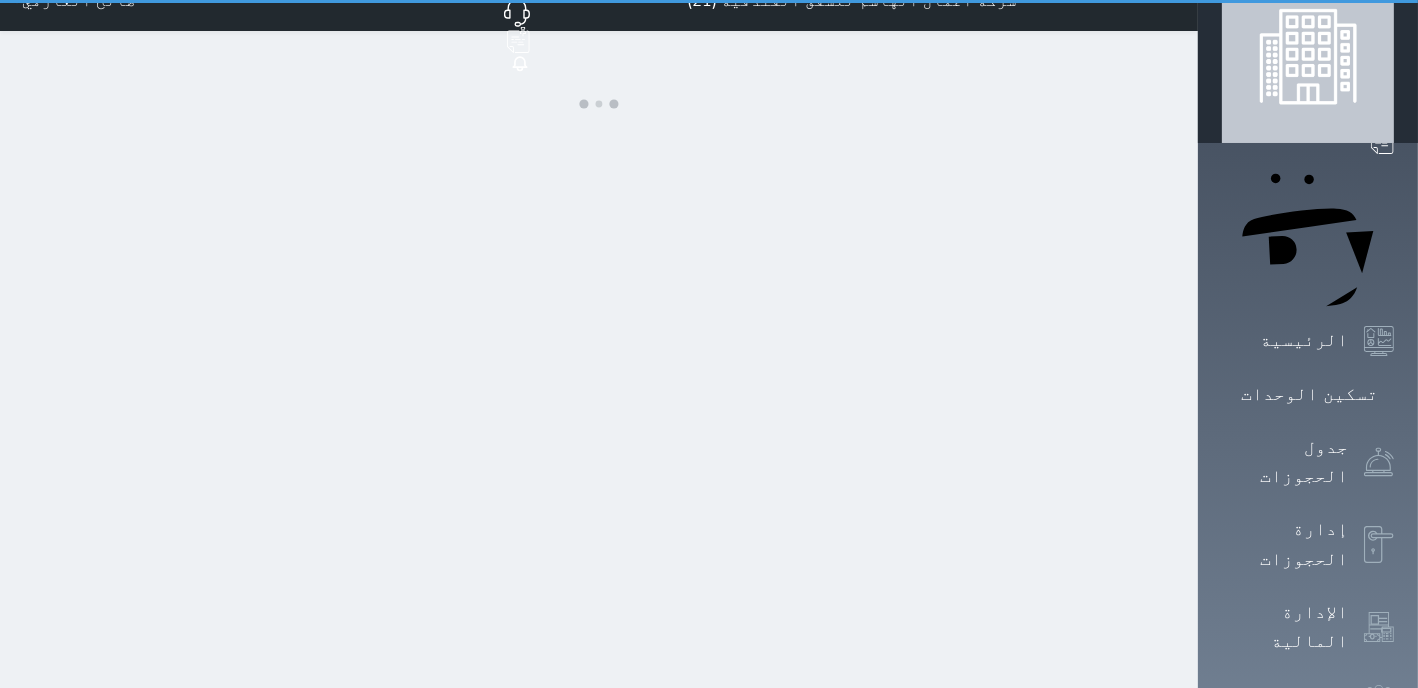 scroll, scrollTop: 0, scrollLeft: 0, axis: both 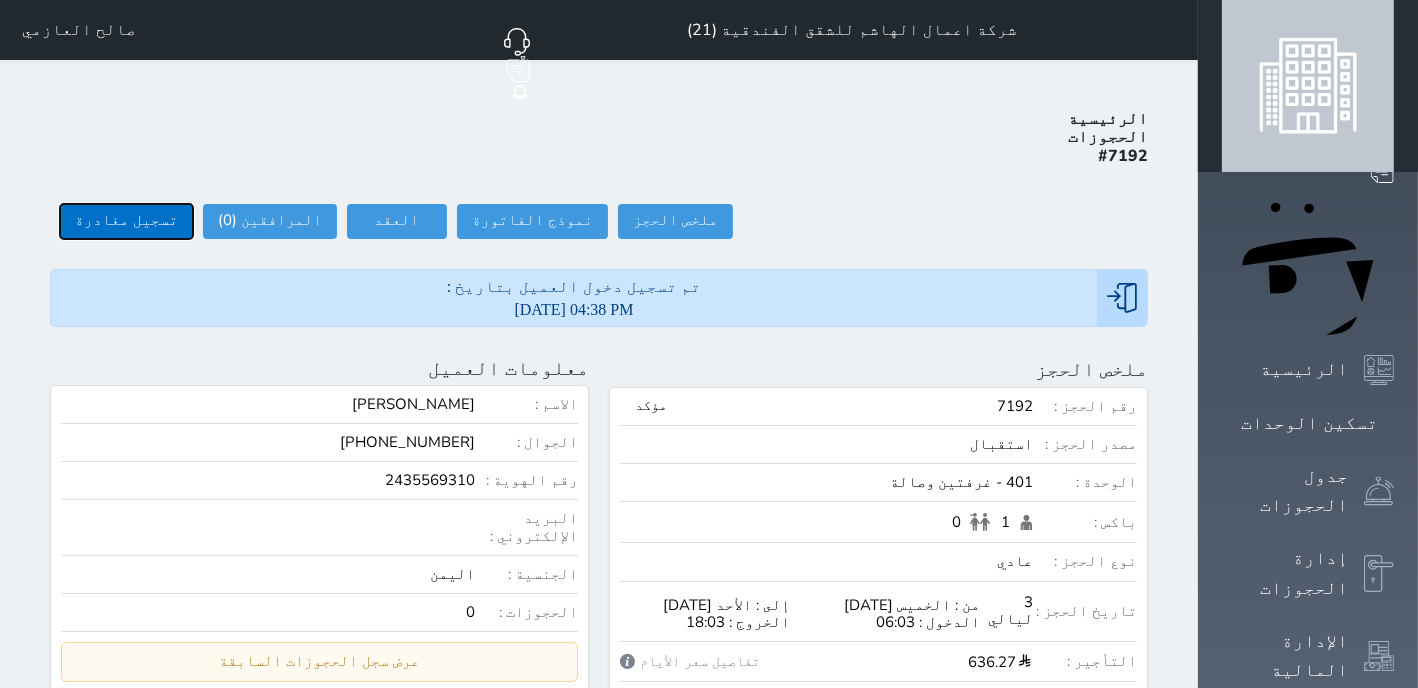 click on "تسجيل مغادرة" at bounding box center [126, 221] 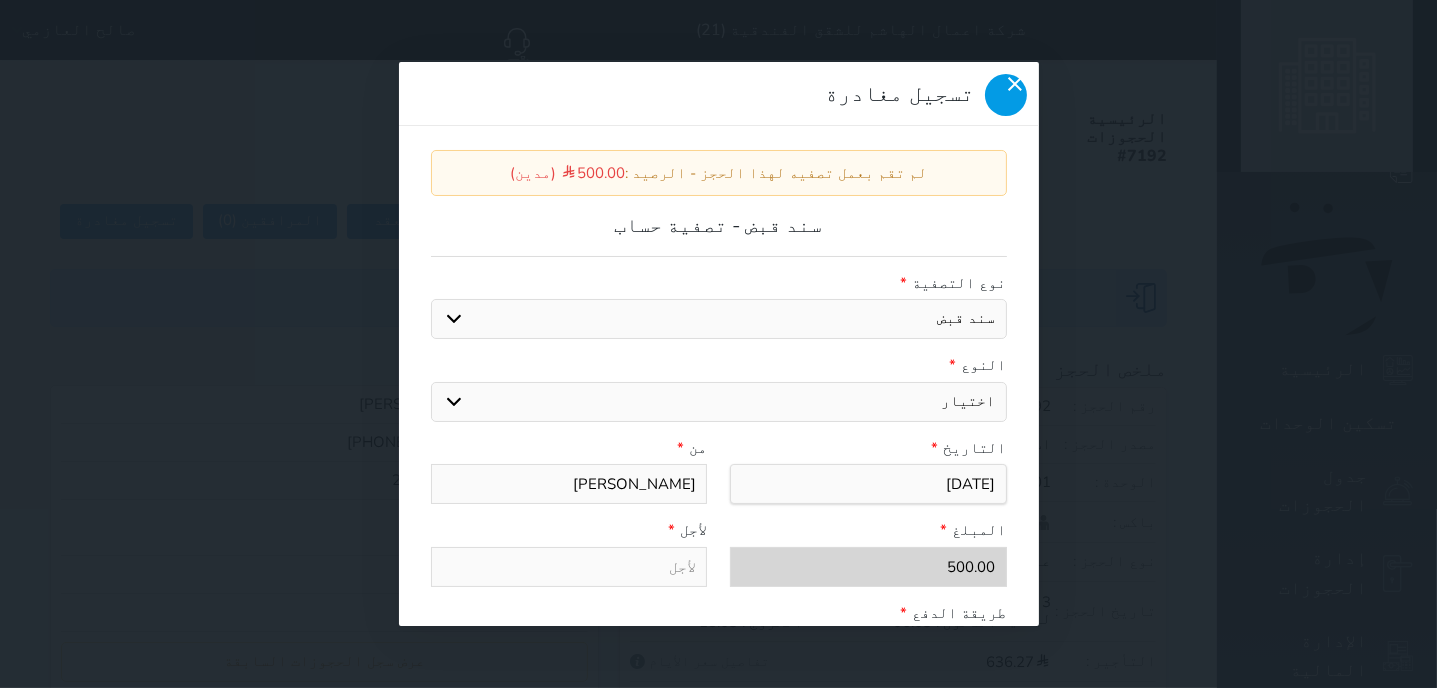 click at bounding box center (1006, 95) 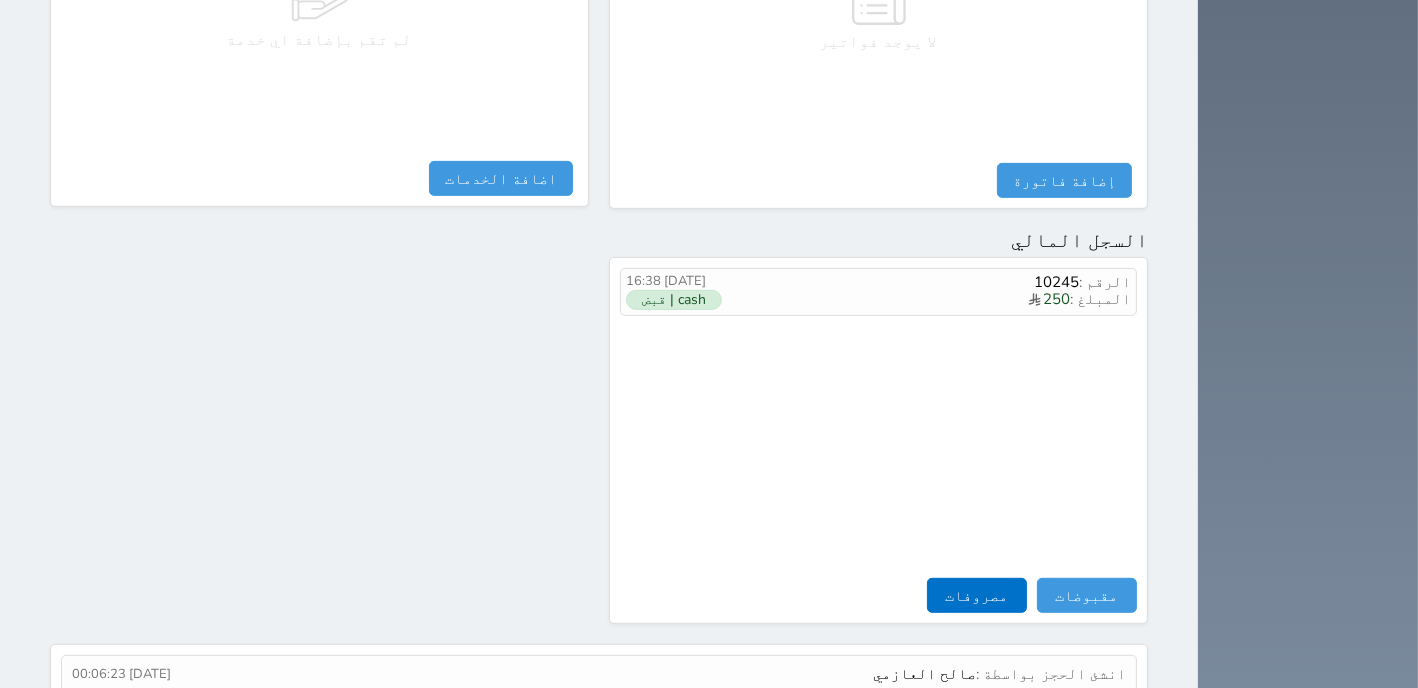scroll, scrollTop: 1038, scrollLeft: 0, axis: vertical 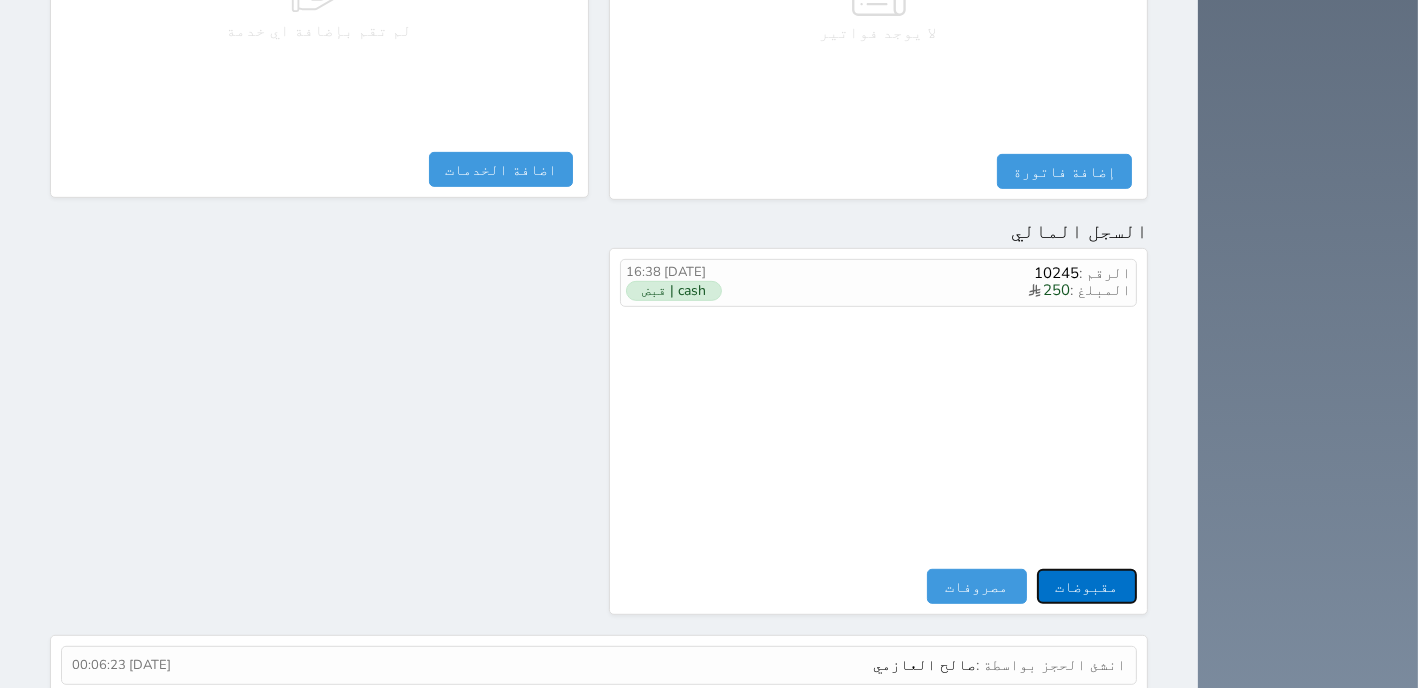 click on "مقبوضات" at bounding box center [1087, 586] 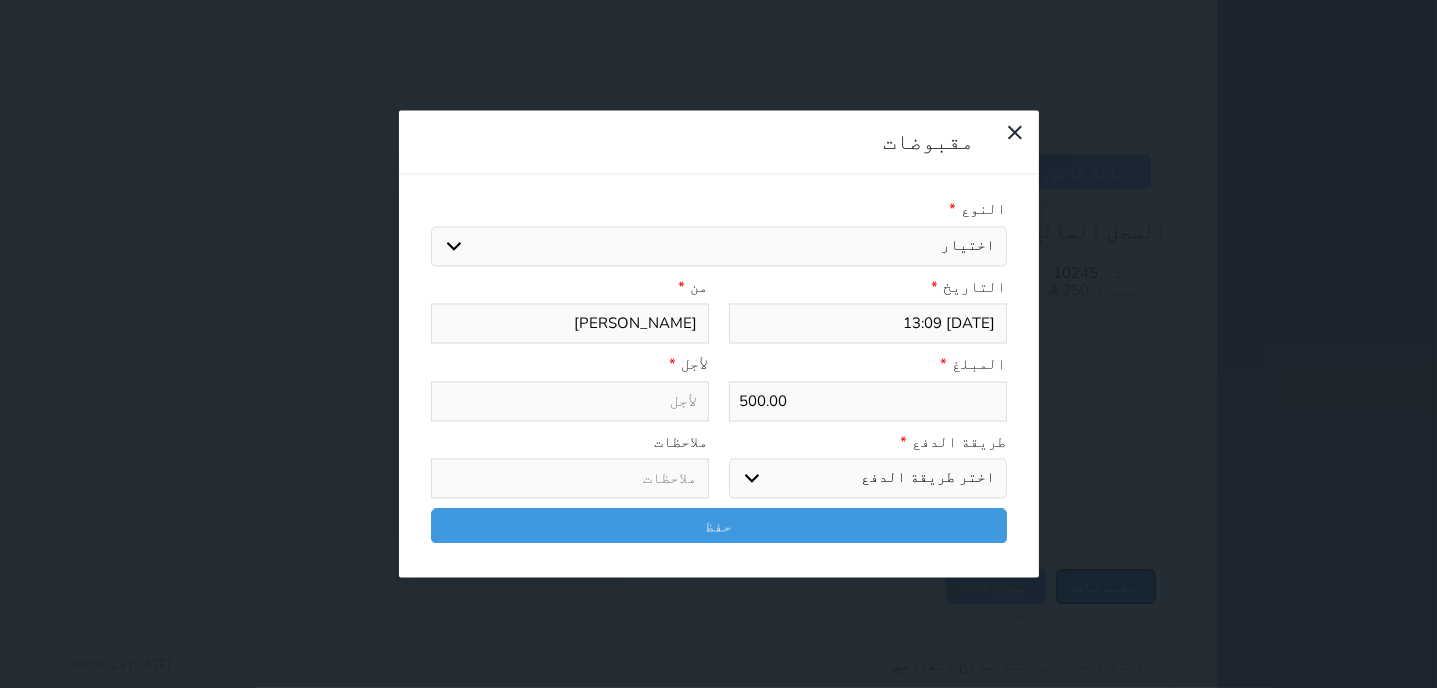 select 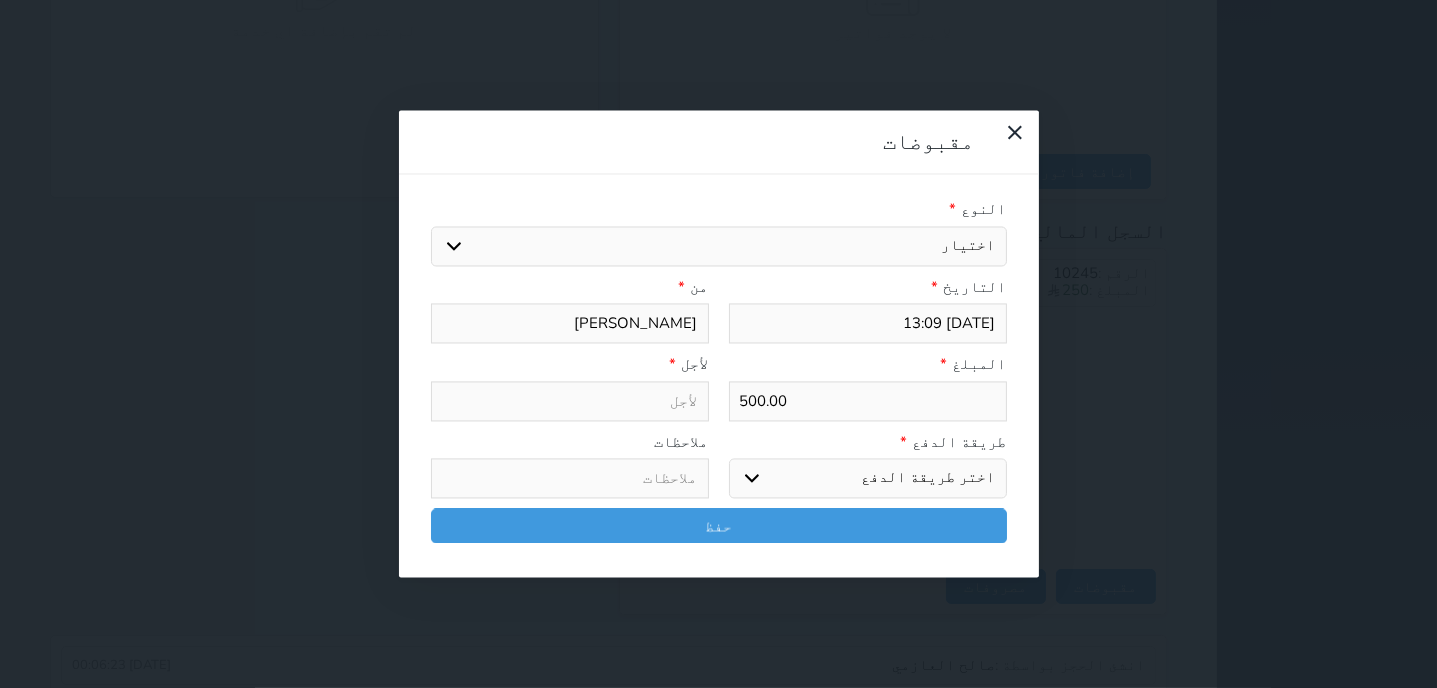 click on "اختيار   مقبوضات عامة قيمة إيجار فواتير تامين عربون لا ينطبق آخر مغسلة واي فاي - الإنترنت مواقف السيارات طعام الأغذية والمشروبات مشروبات المشروبات الباردة المشروبات الساخنة الإفطار غداء عشاء مخبز و كعك حمام سباحة الصالة الرياضية سبا و خدمات الجمال اختيار وإسقاط (خدمات النقل) ميني بار كابل - تلفزيون سرير إضافي تصفيف الشعر التسوق خدمات الجولات السياحية المنظمة خدمات الدليل السياحي" at bounding box center (719, 246) 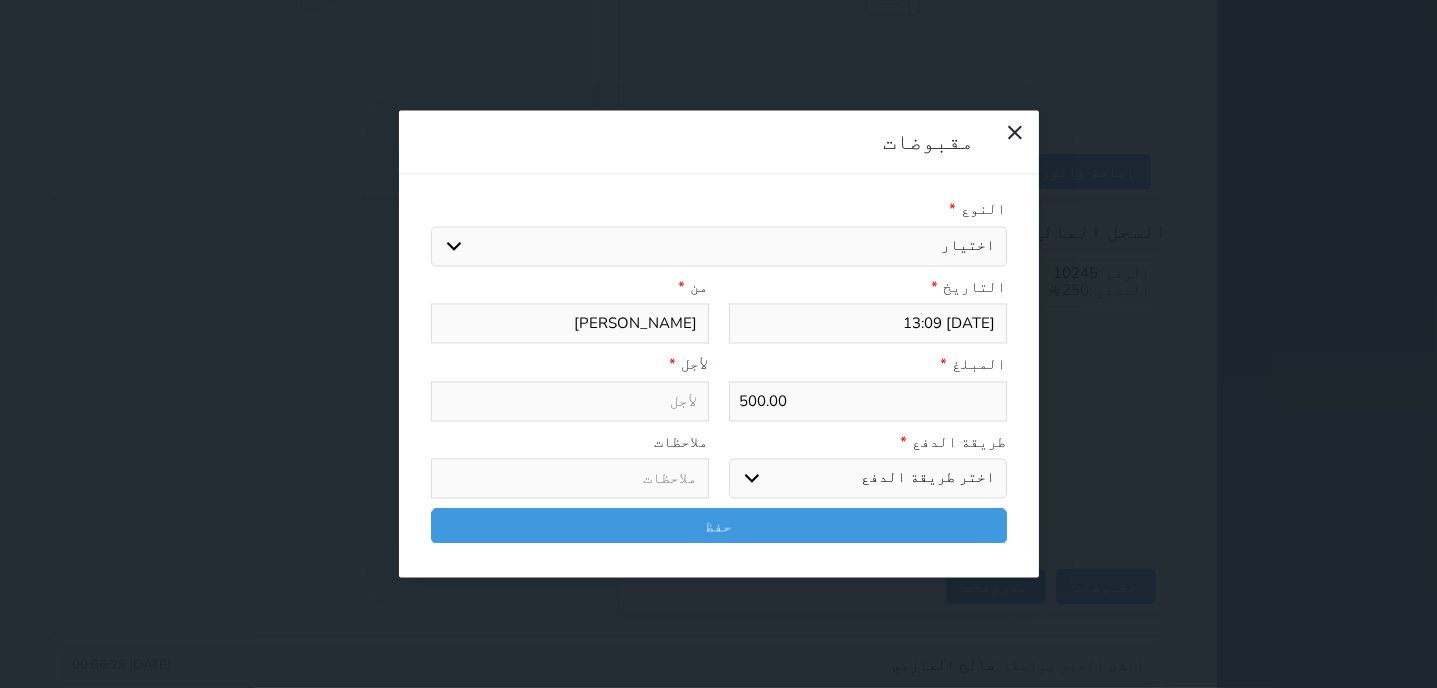 select on "77559" 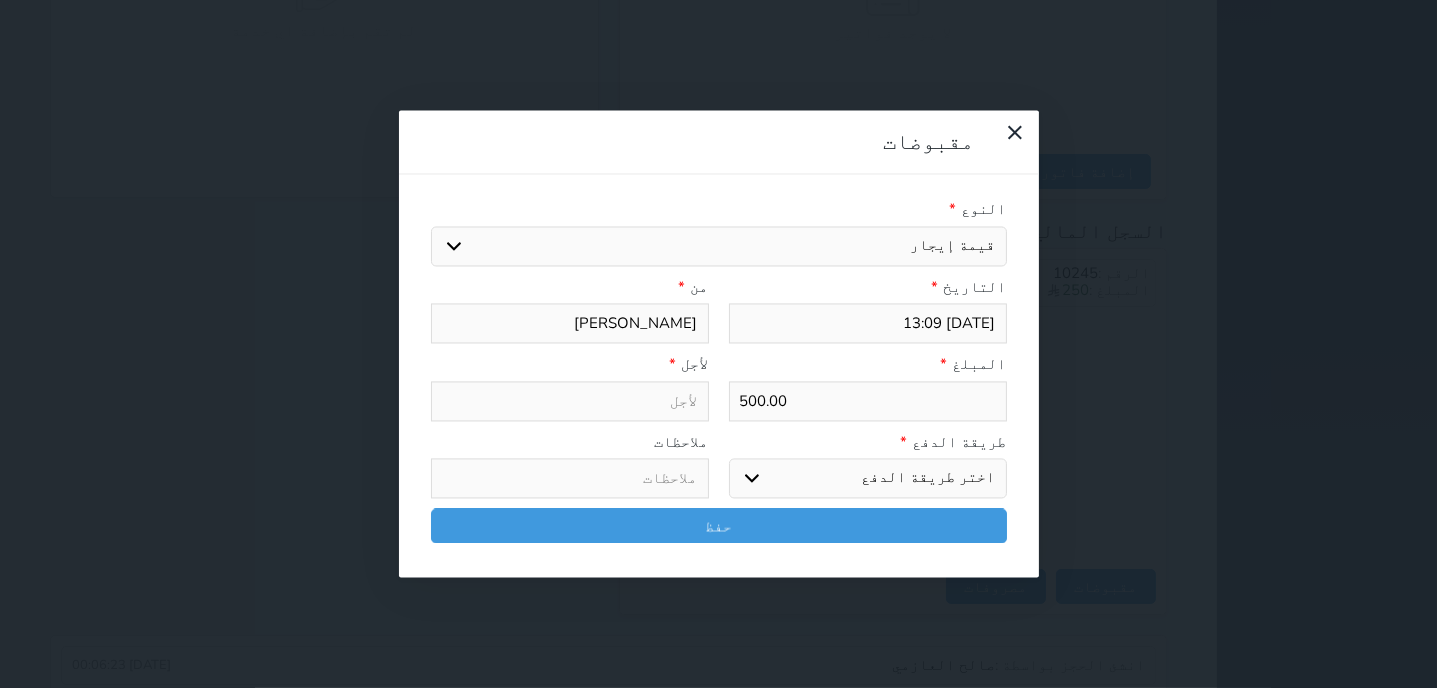 click on "قيمة إيجار" at bounding box center [0, 0] 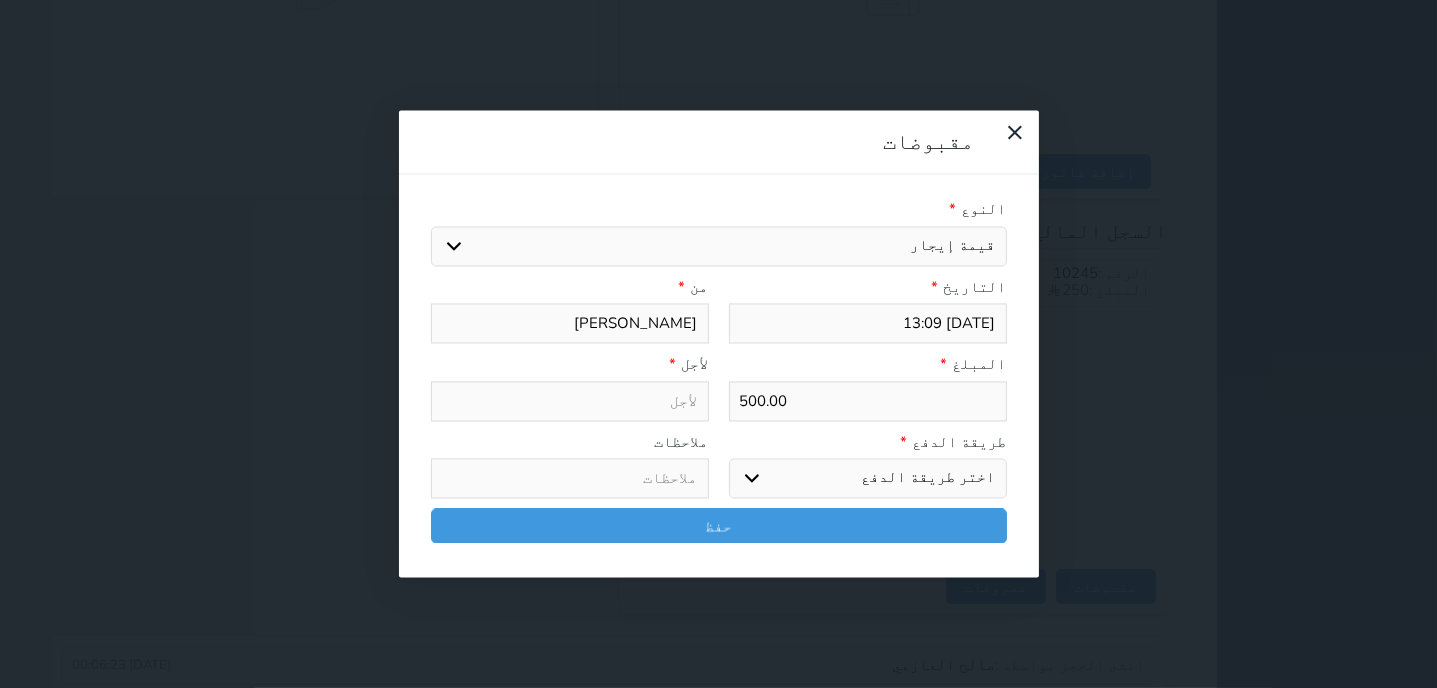select 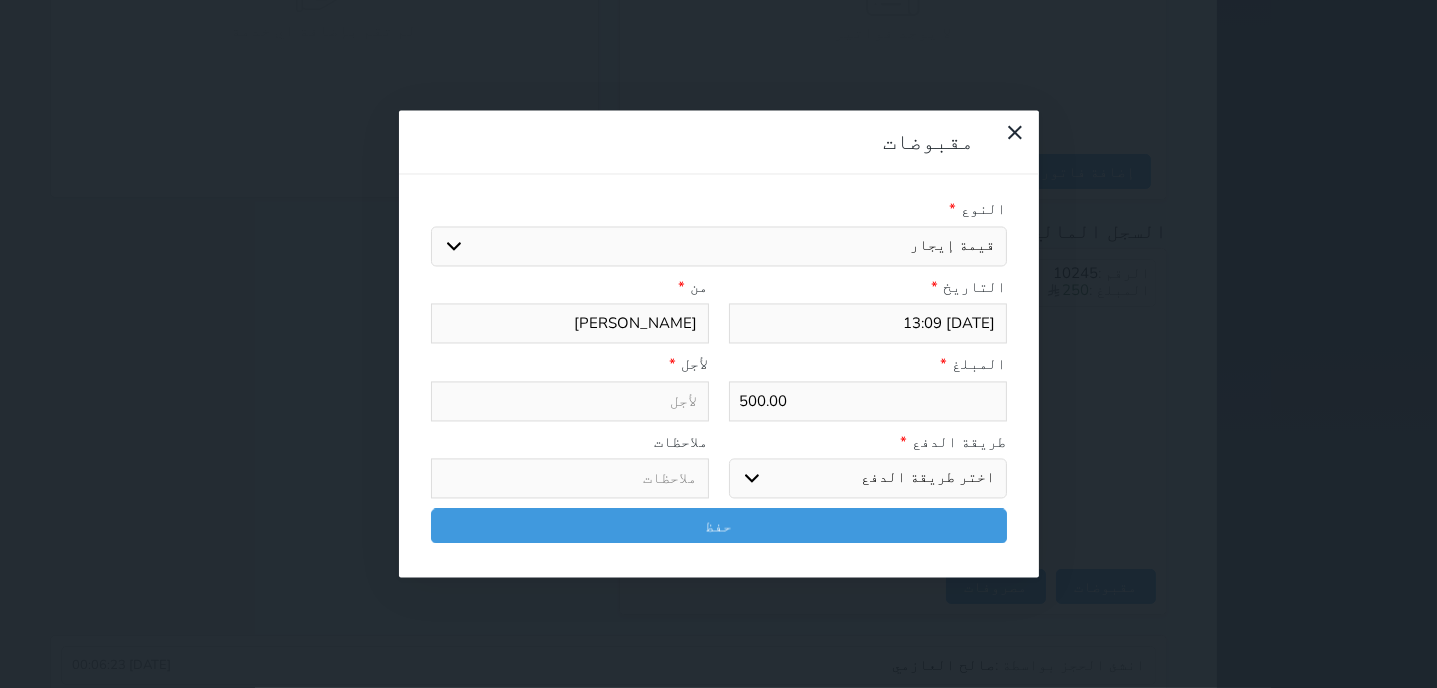 type on "قيمة إيجار - الوحدة - 401" 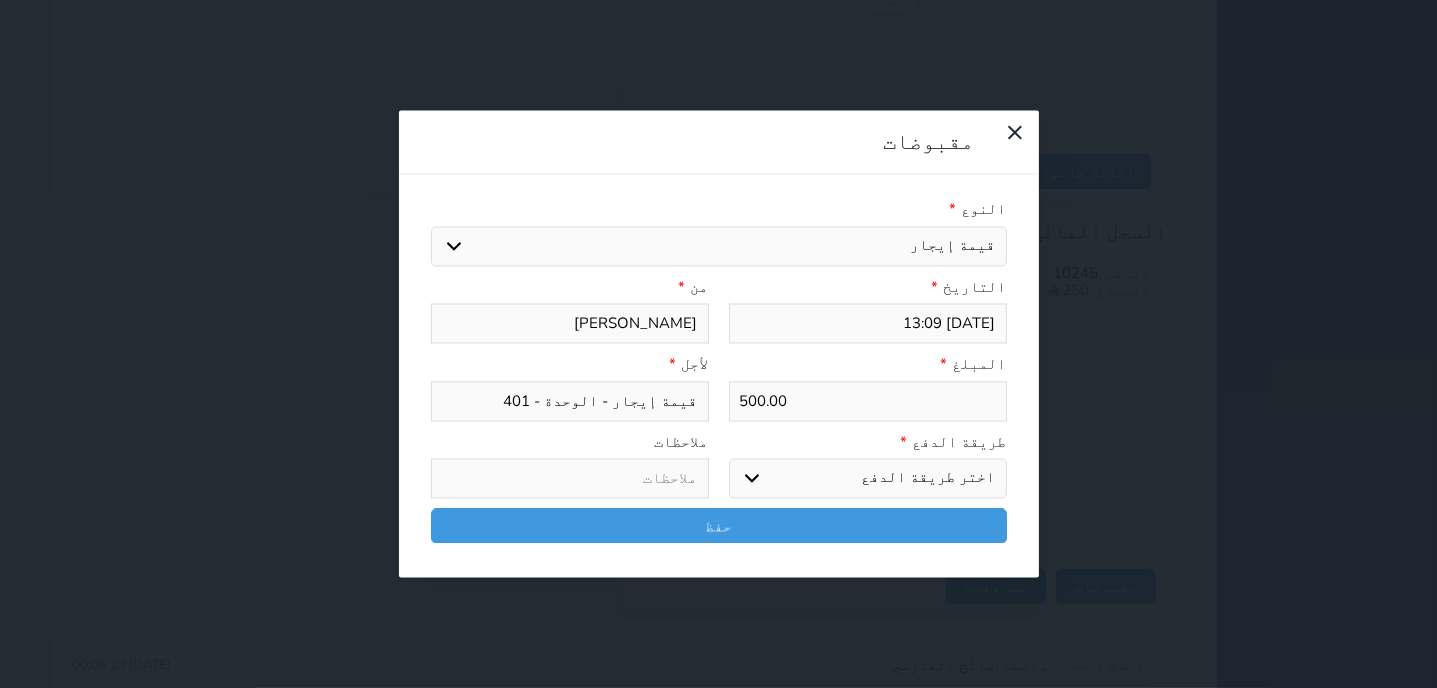 click on "اختر طريقة الدفع   دفع نقدى   تحويل بنكى   مدى   بطاقة ائتمان   آجل" at bounding box center (868, 479) 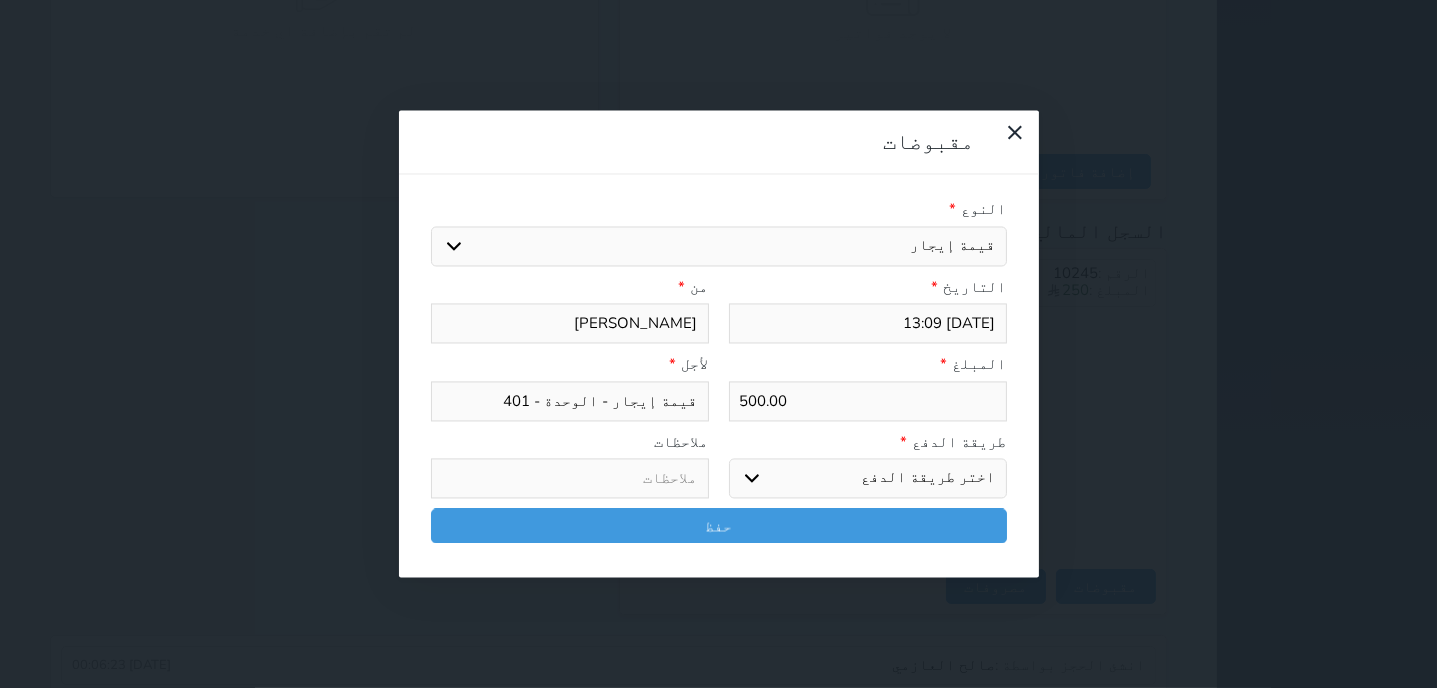 select on "cash" 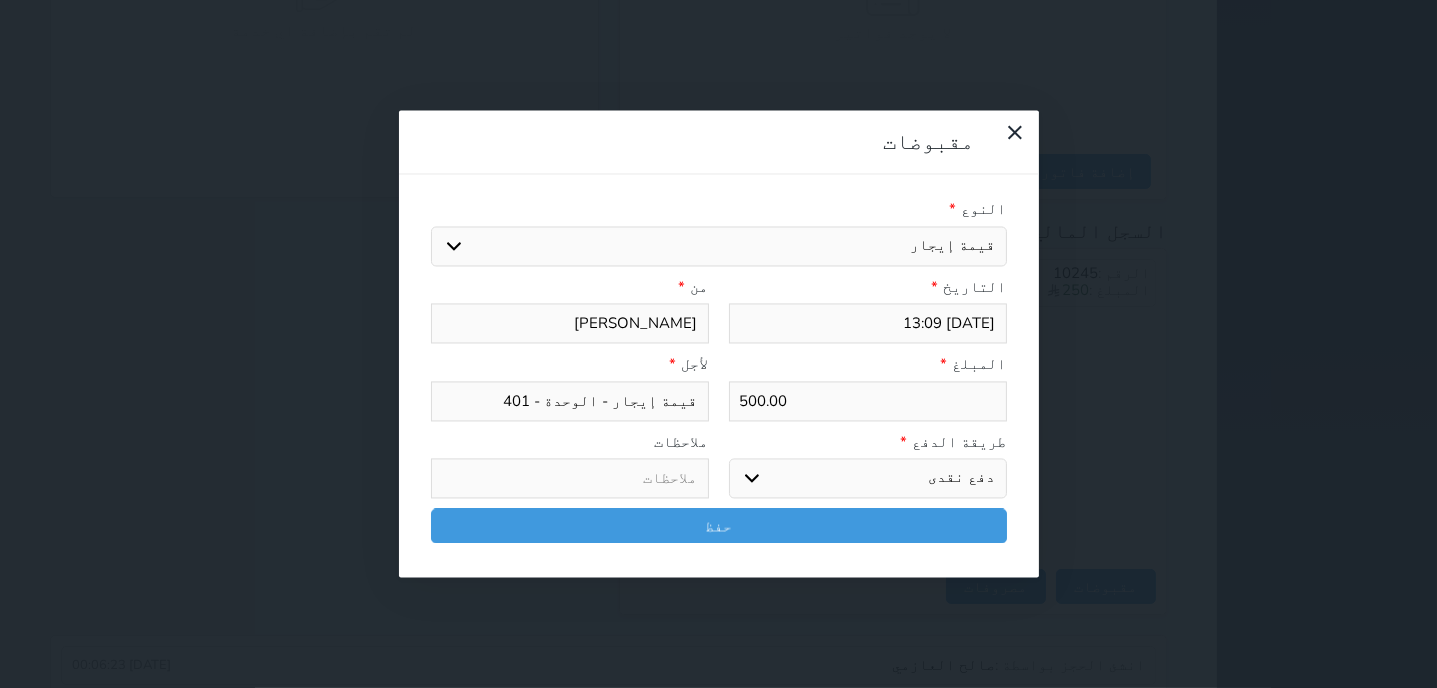 click on "دفع نقدى" at bounding box center [0, 0] 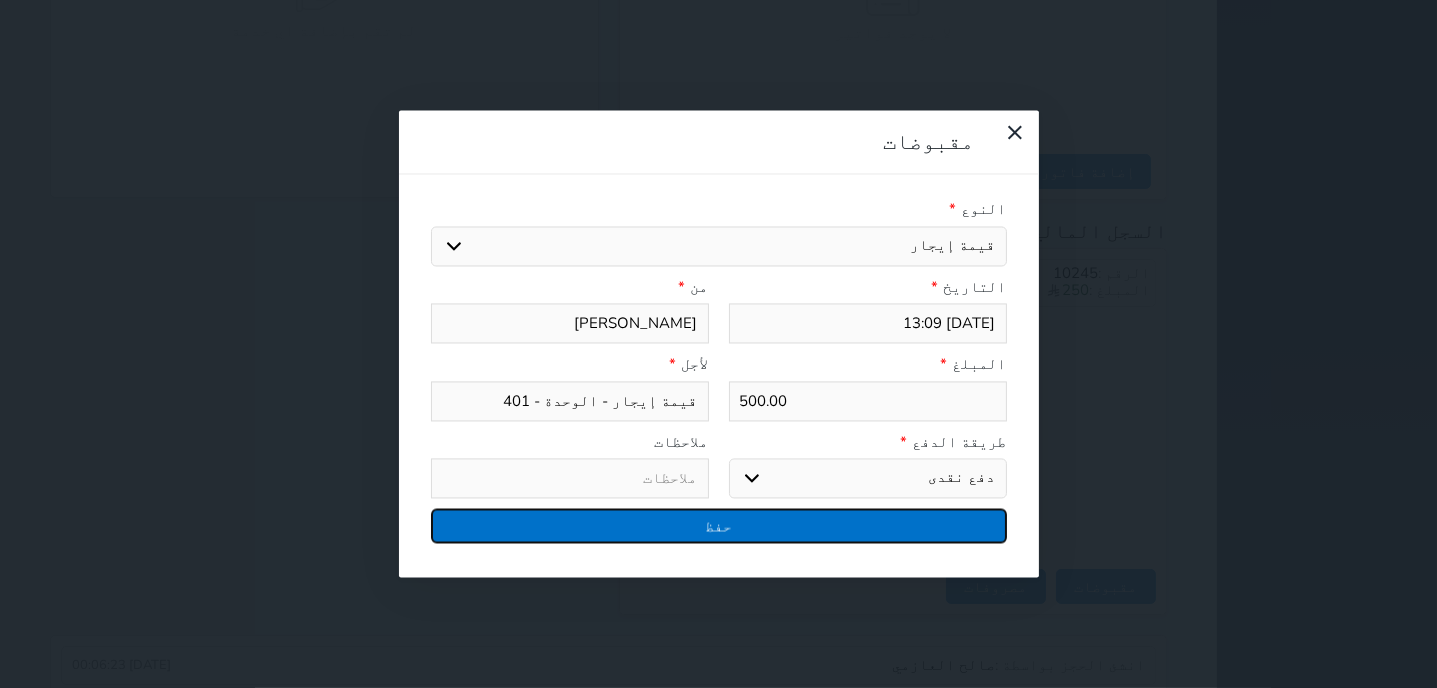 click on "حفظ" at bounding box center [719, 526] 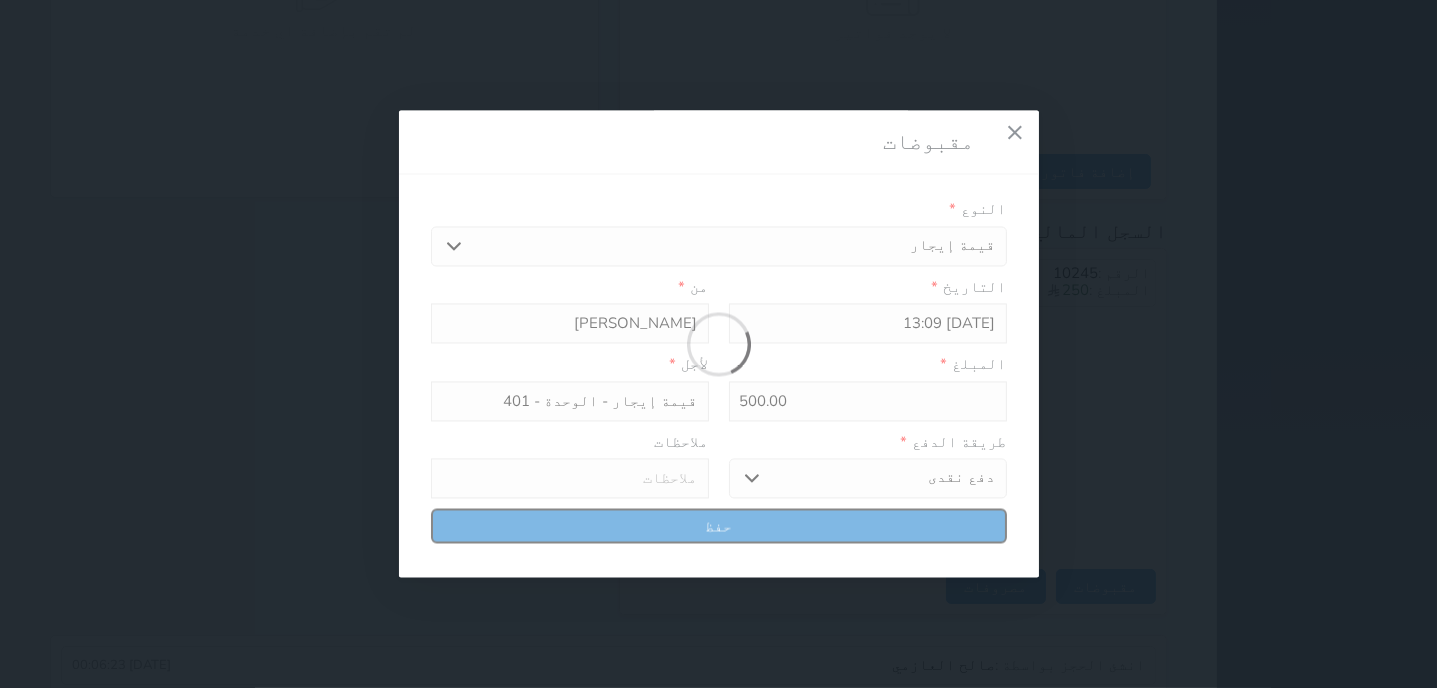 select 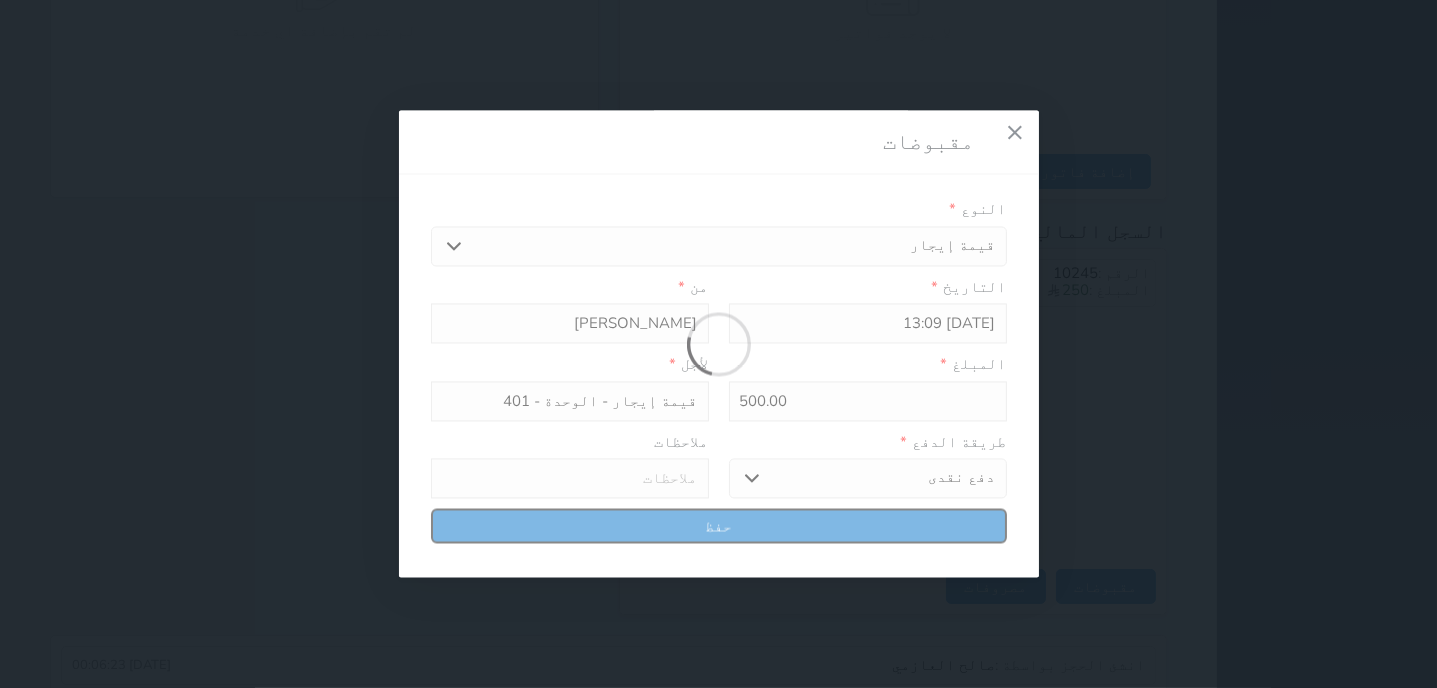 type 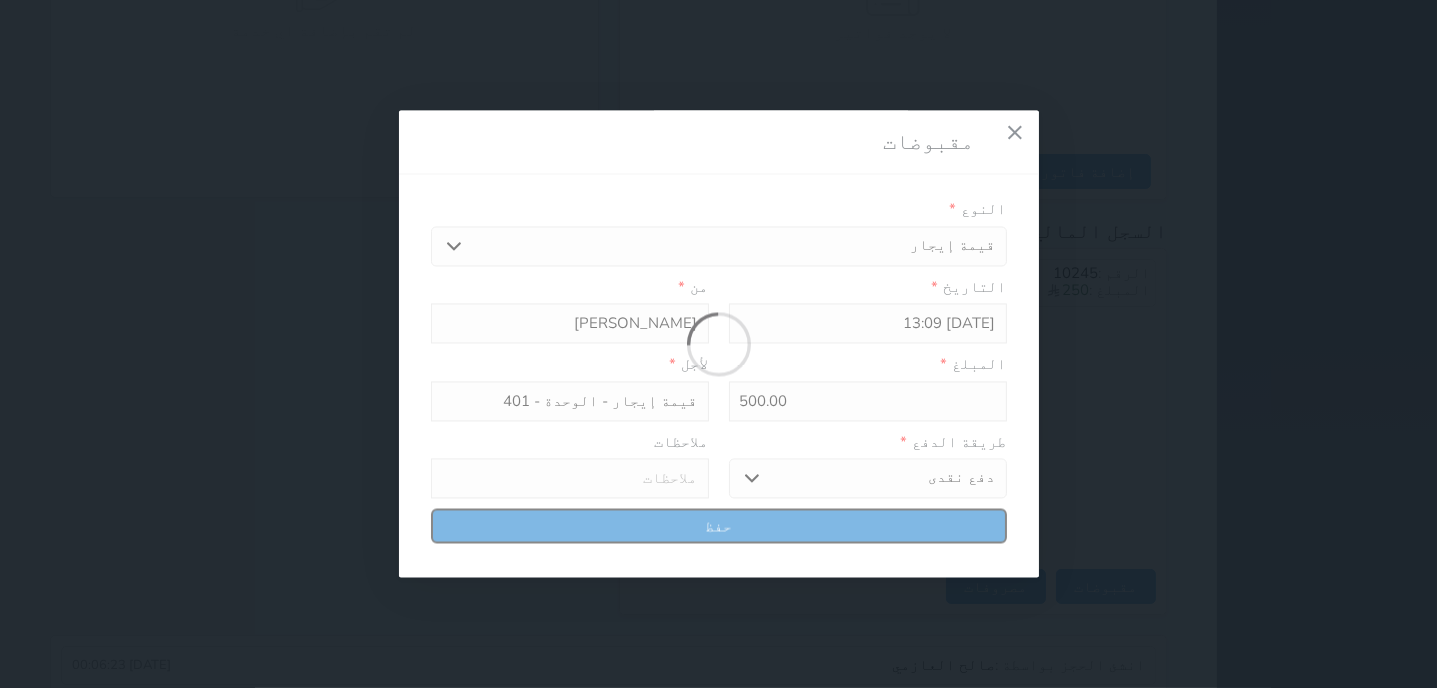 type on "0" 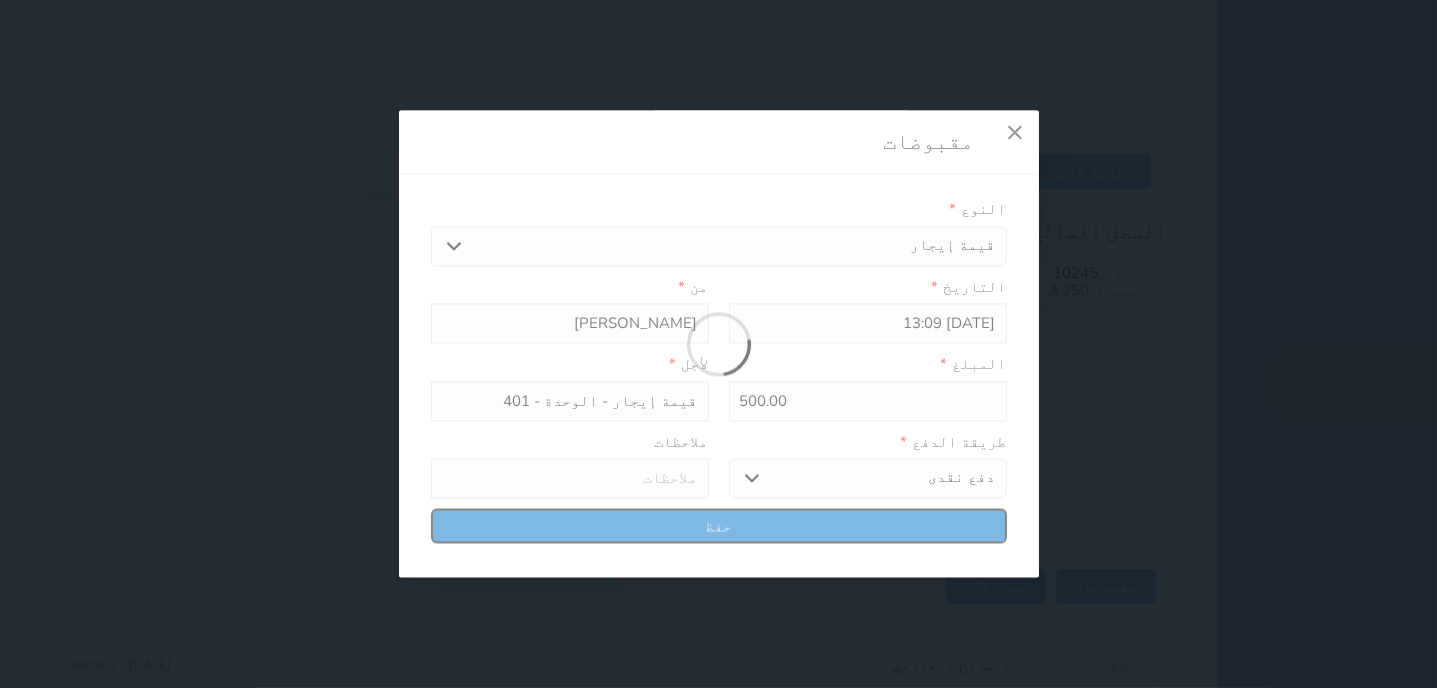 select 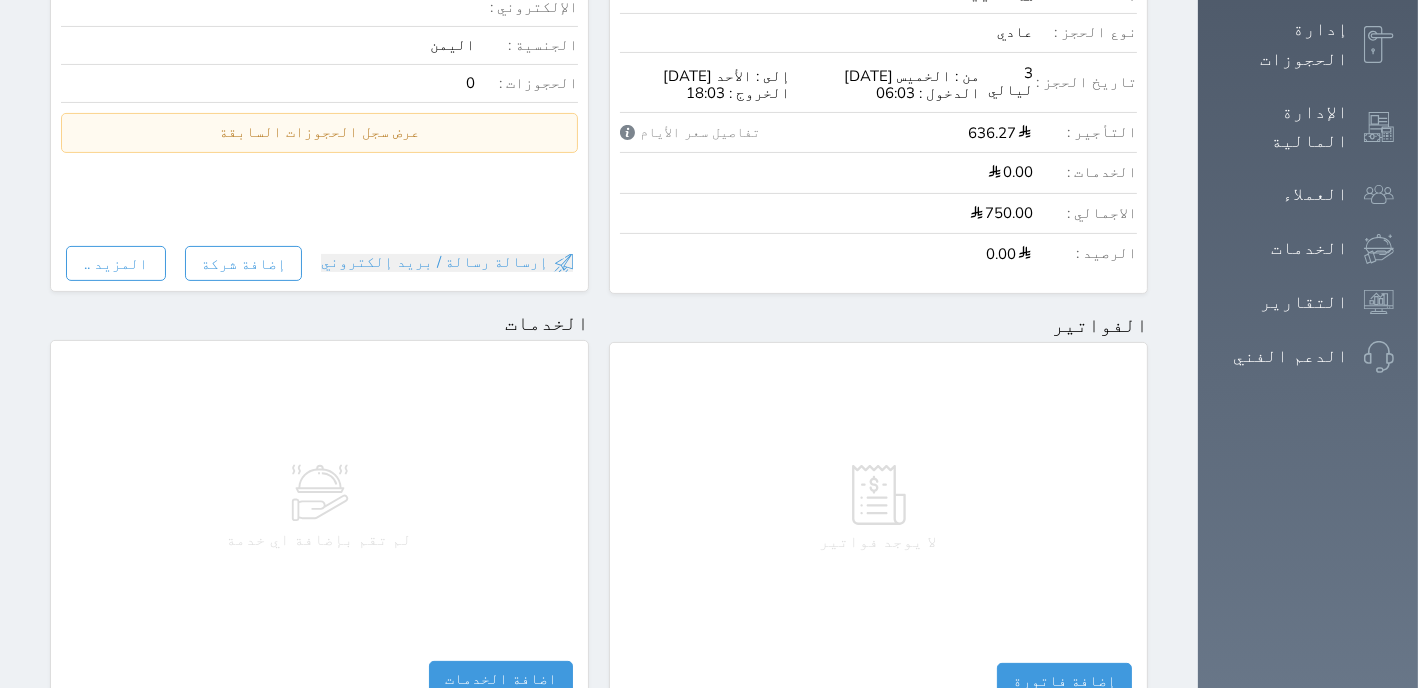 scroll, scrollTop: 911, scrollLeft: 0, axis: vertical 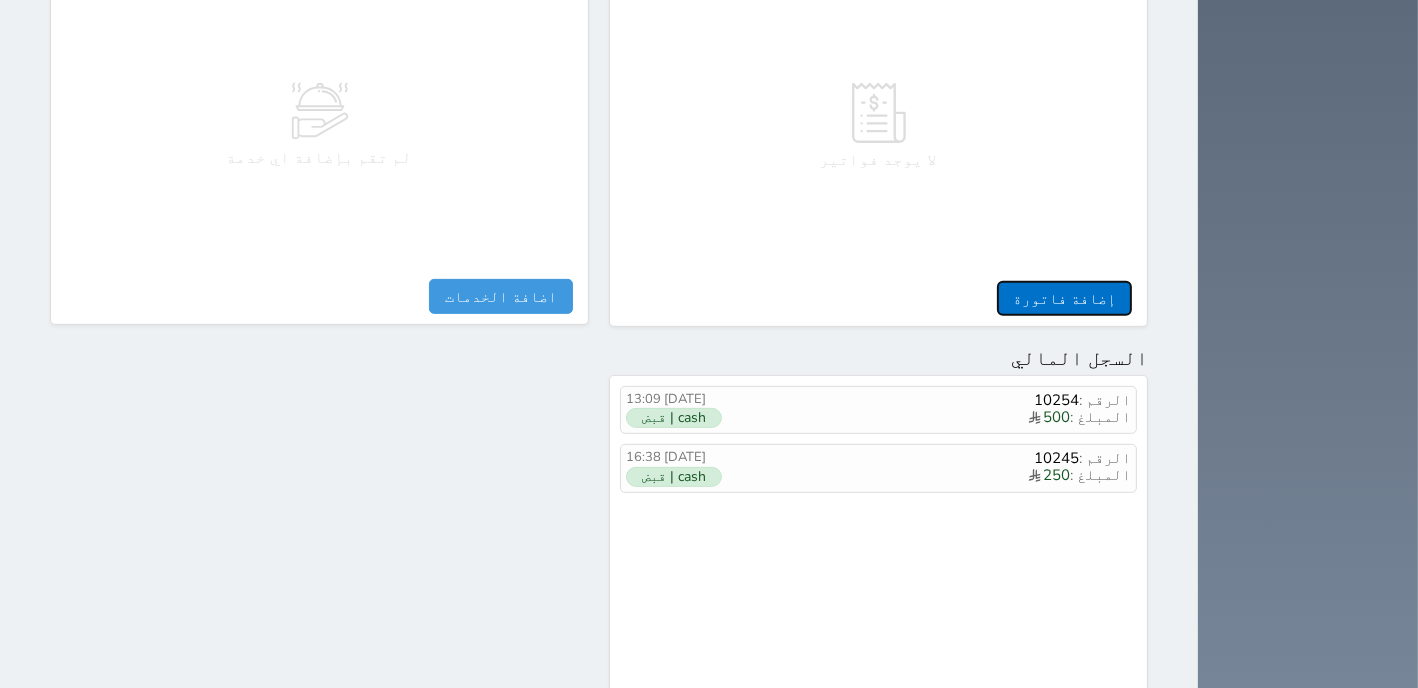 click on "إضافة فاتورة" at bounding box center (1064, 298) 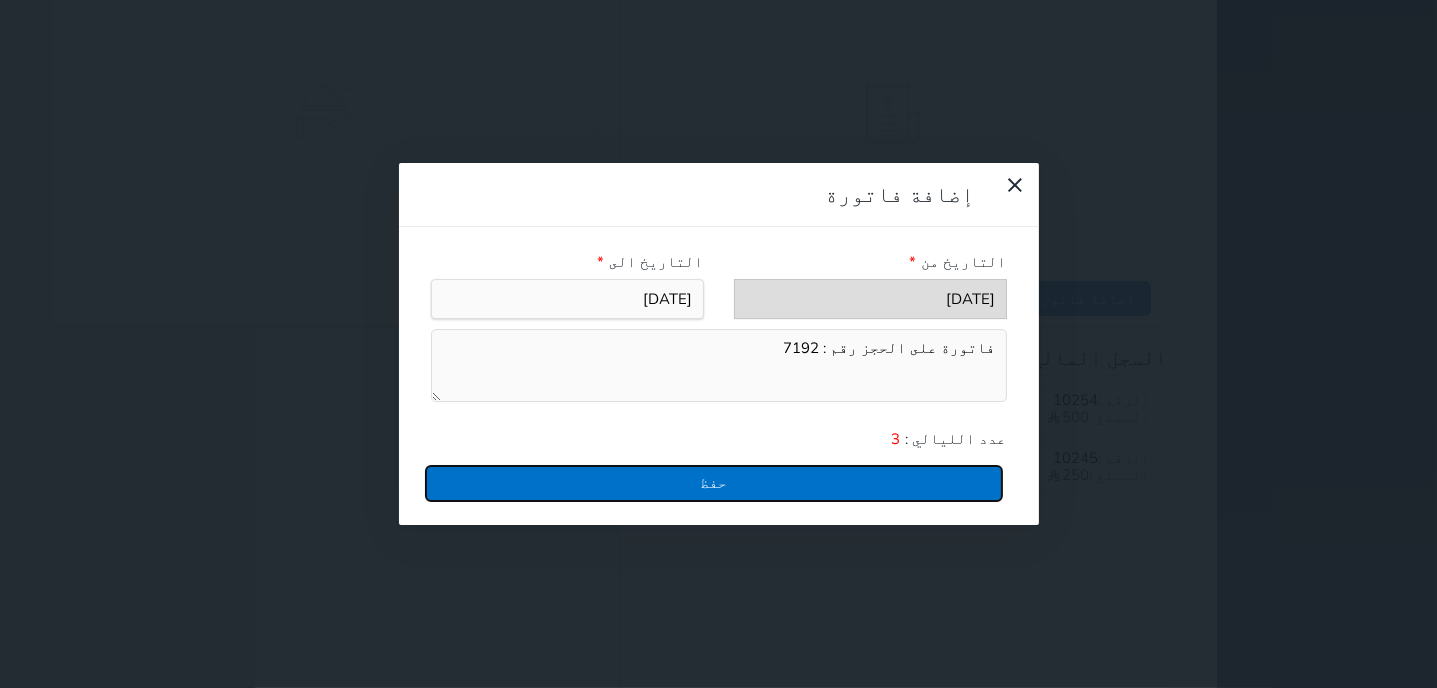 click on "حفظ" at bounding box center (714, 483) 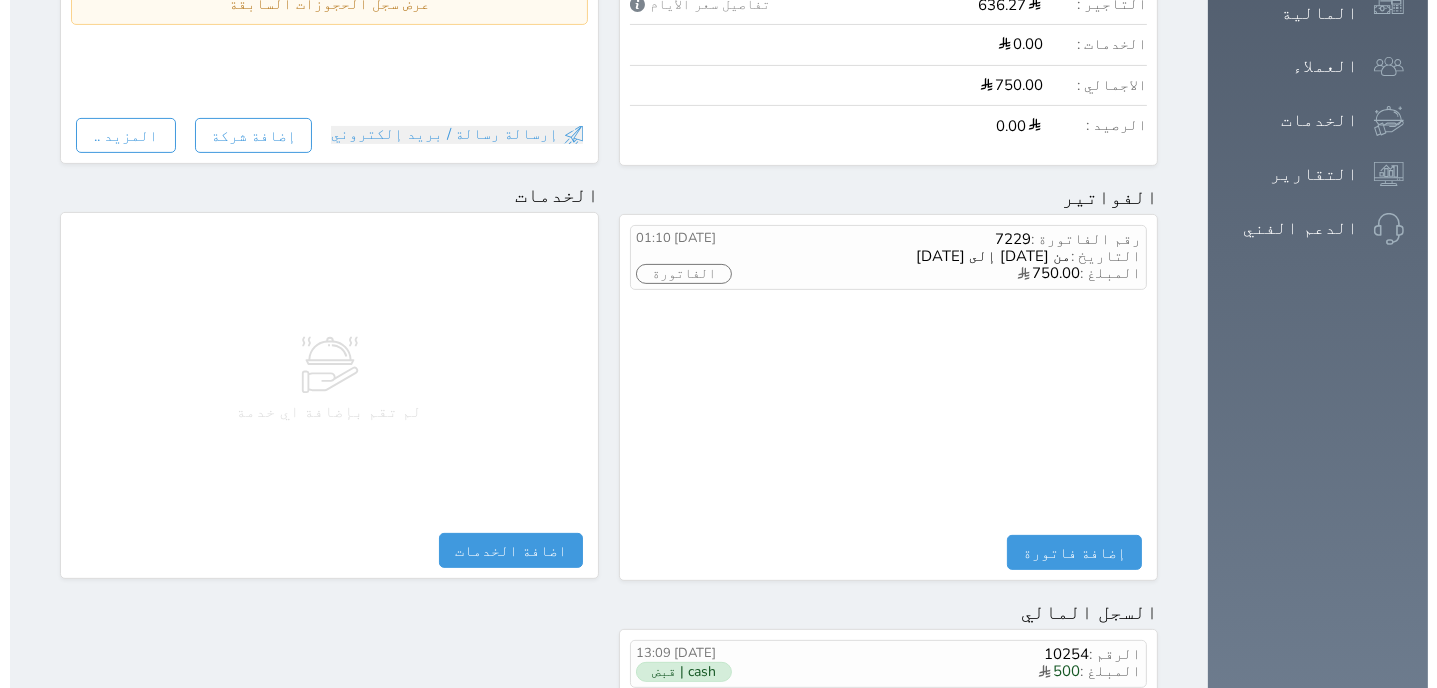 scroll, scrollTop: 656, scrollLeft: 0, axis: vertical 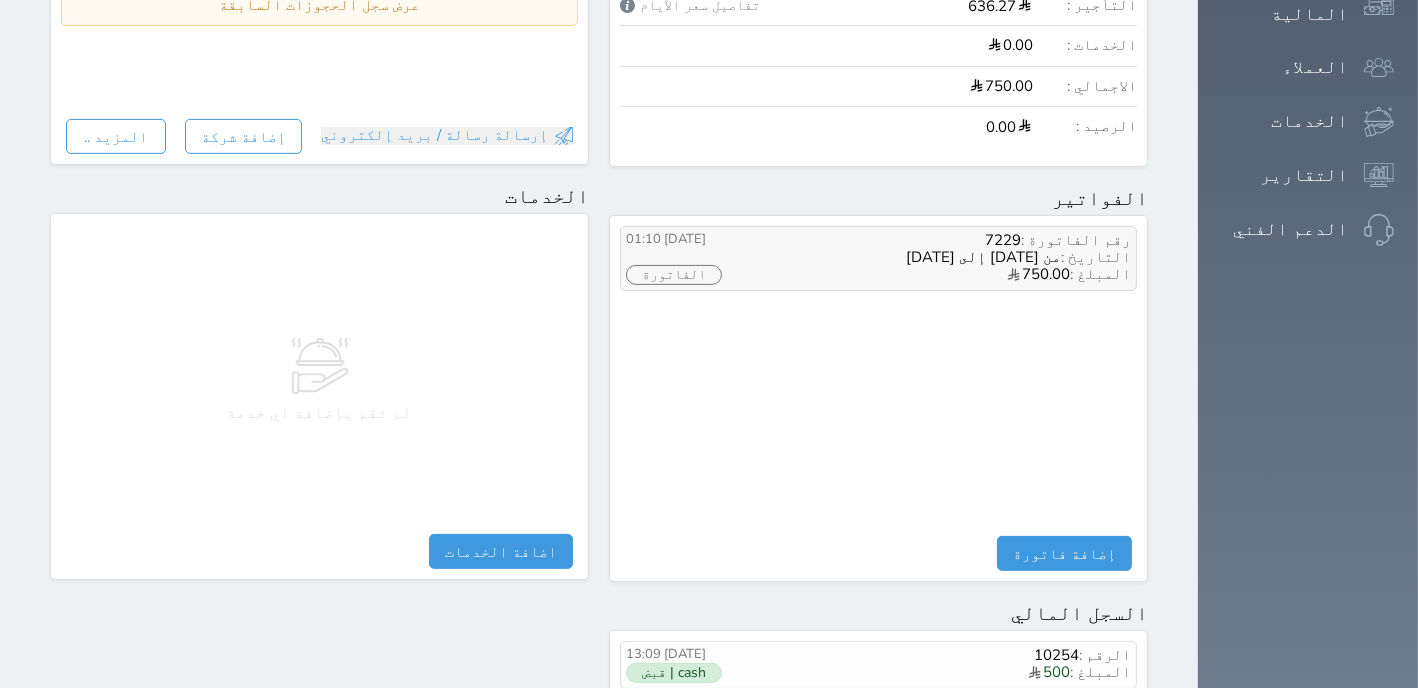 click on "الفاتورة" at bounding box center (674, 275) 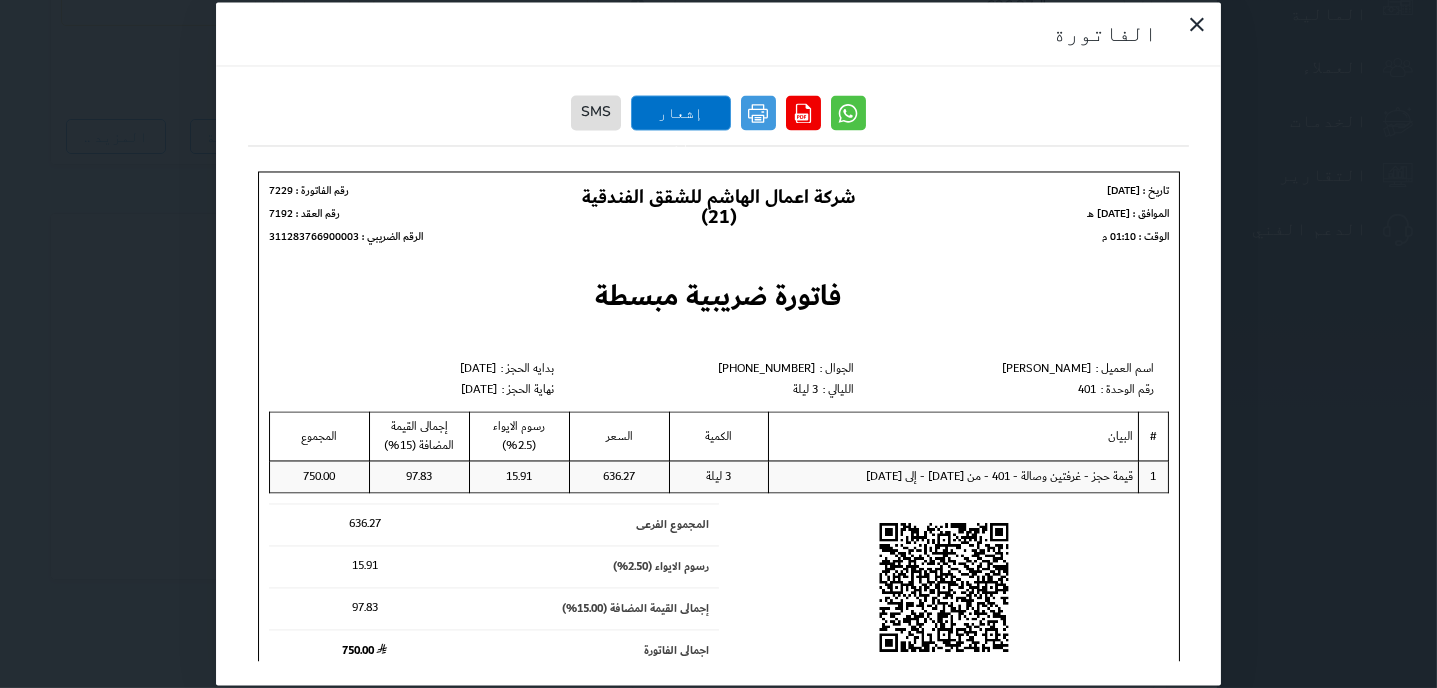 scroll, scrollTop: 0, scrollLeft: 0, axis: both 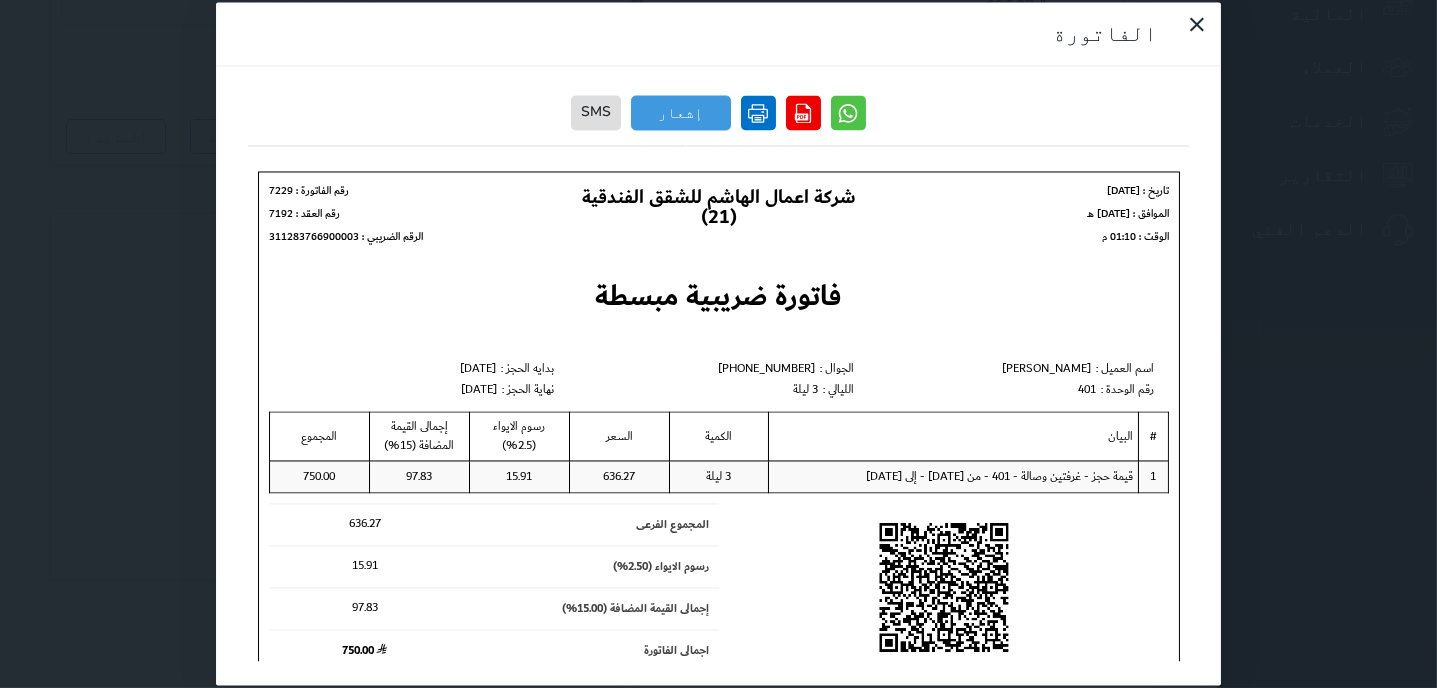 click at bounding box center (758, 113) 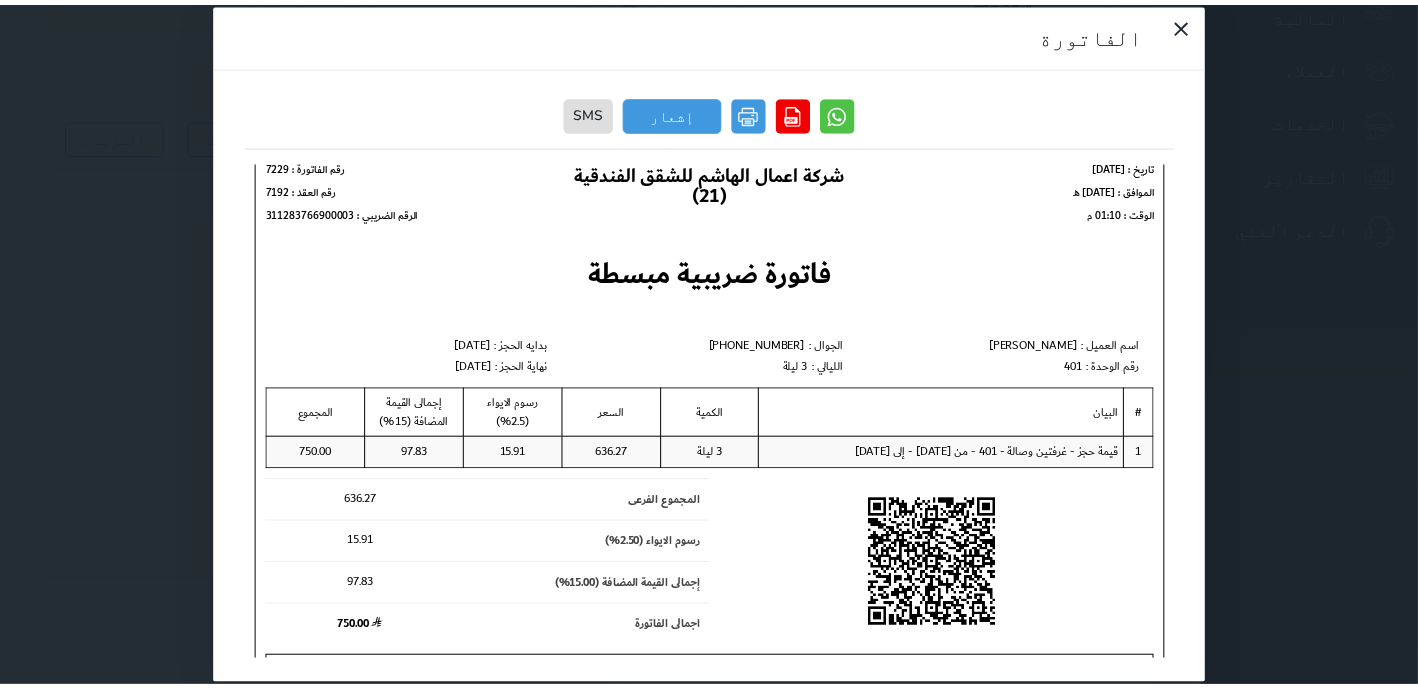 scroll, scrollTop: 0, scrollLeft: 0, axis: both 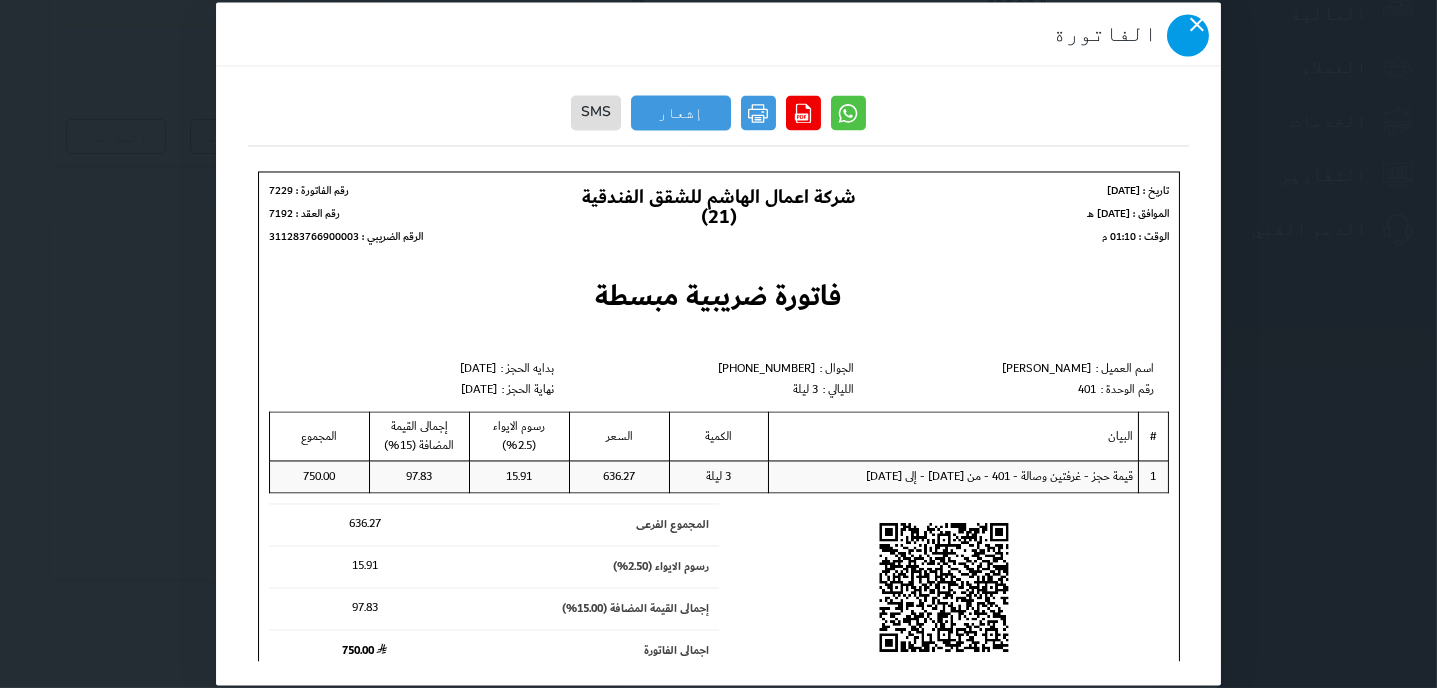 click 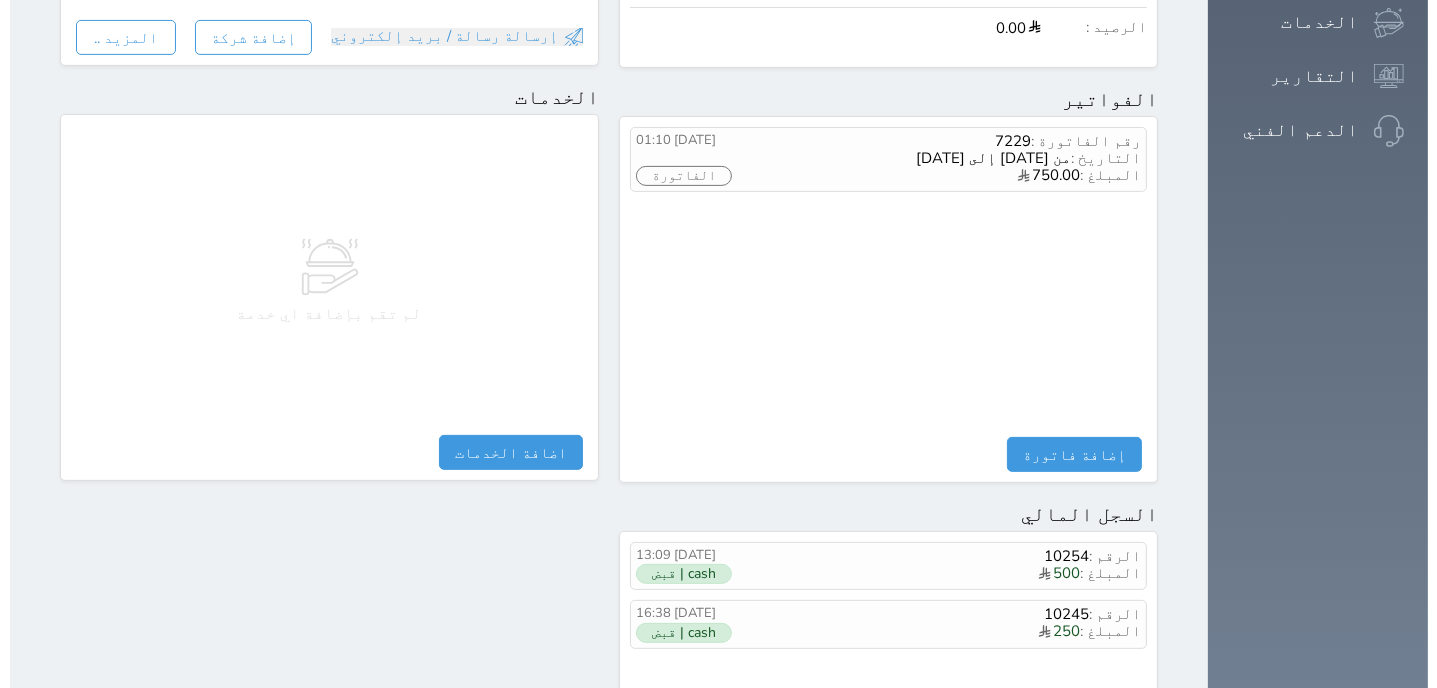 scroll, scrollTop: 911, scrollLeft: 0, axis: vertical 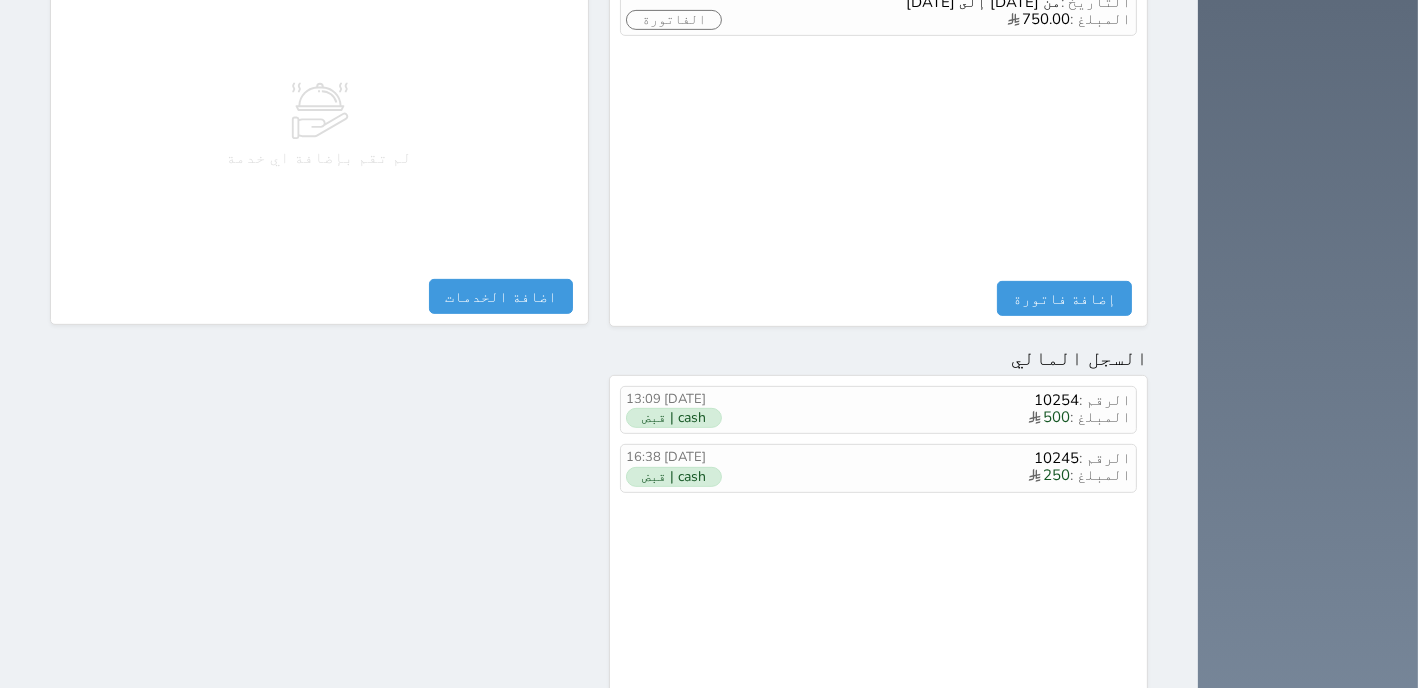 drag, startPoint x: 711, startPoint y: 405, endPoint x: 805, endPoint y: 473, distance: 116.01724 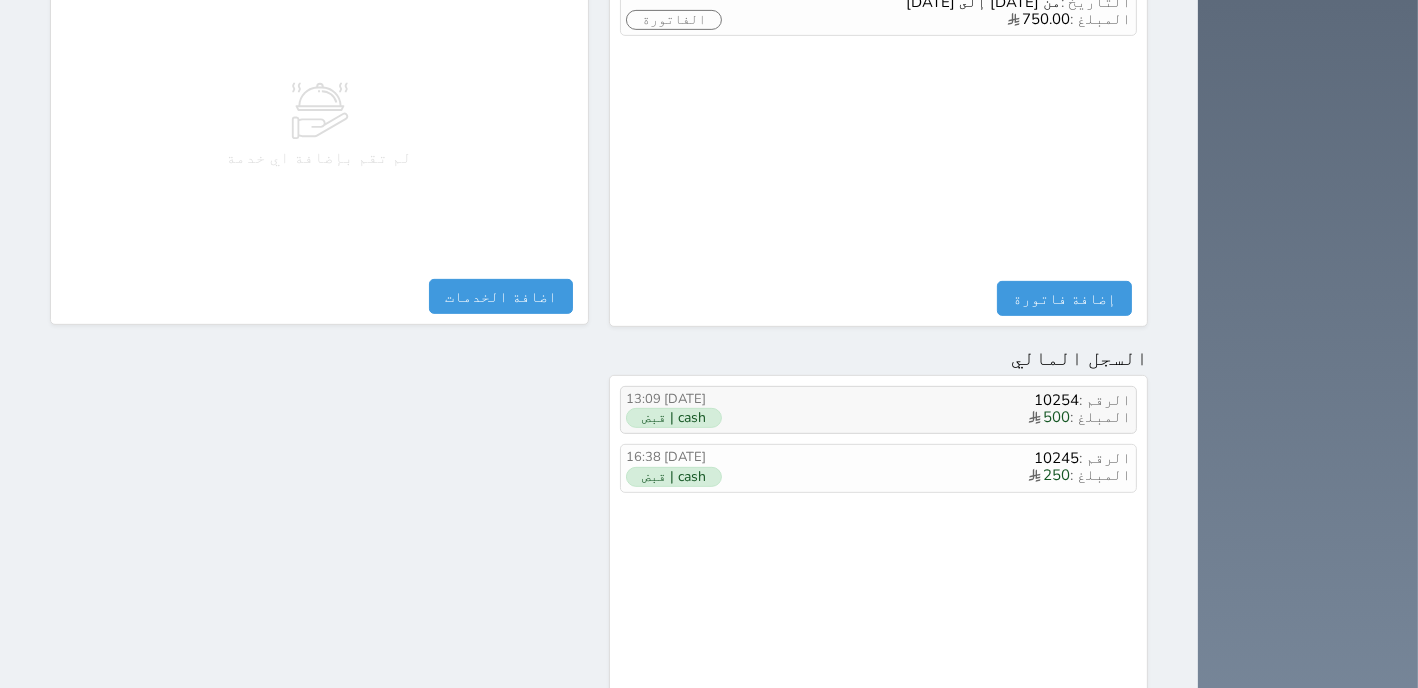 click on "cash | قبض" at bounding box center [674, 418] 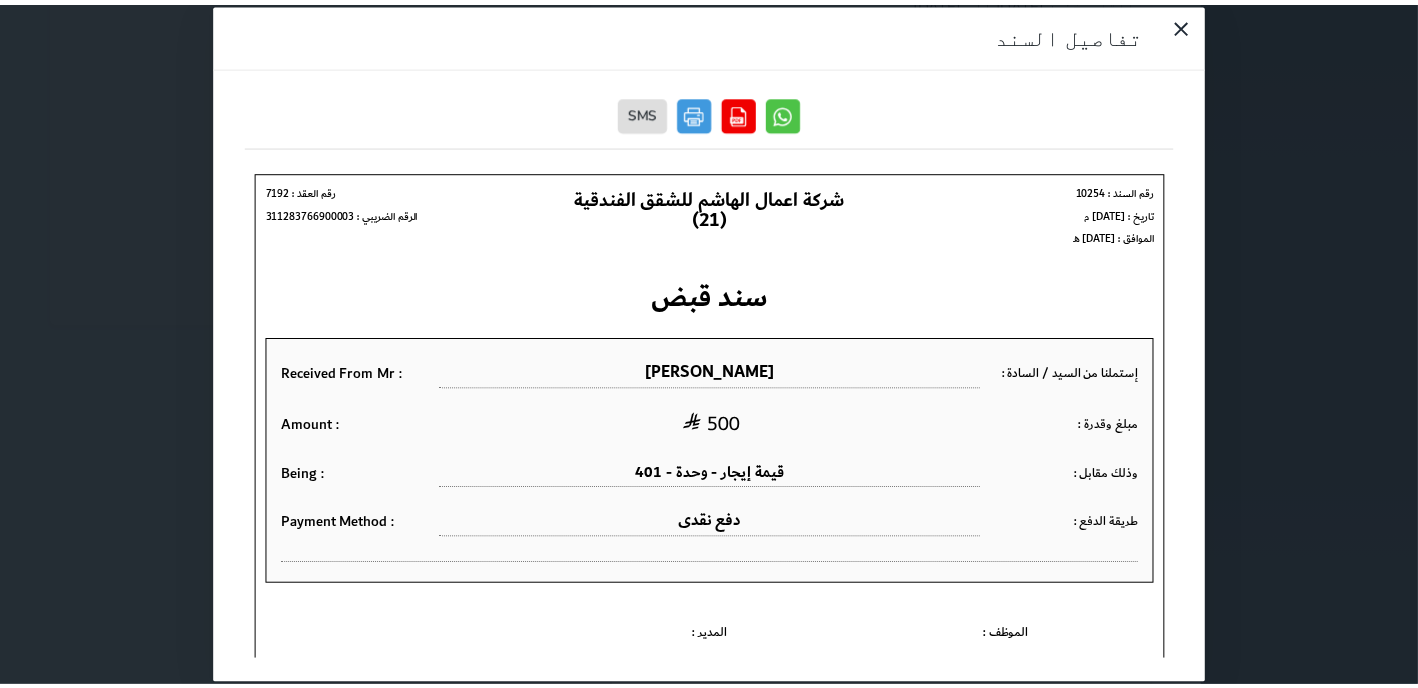 scroll, scrollTop: 0, scrollLeft: 0, axis: both 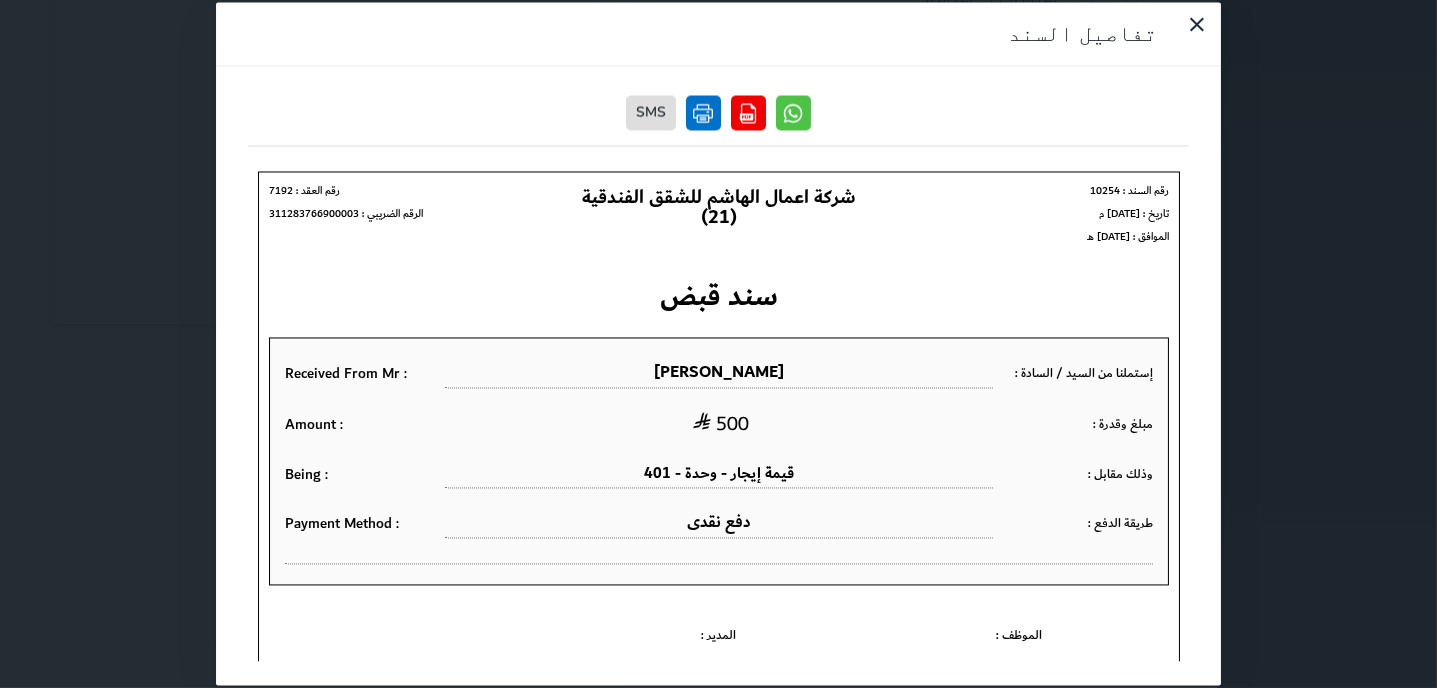 click at bounding box center [703, 113] 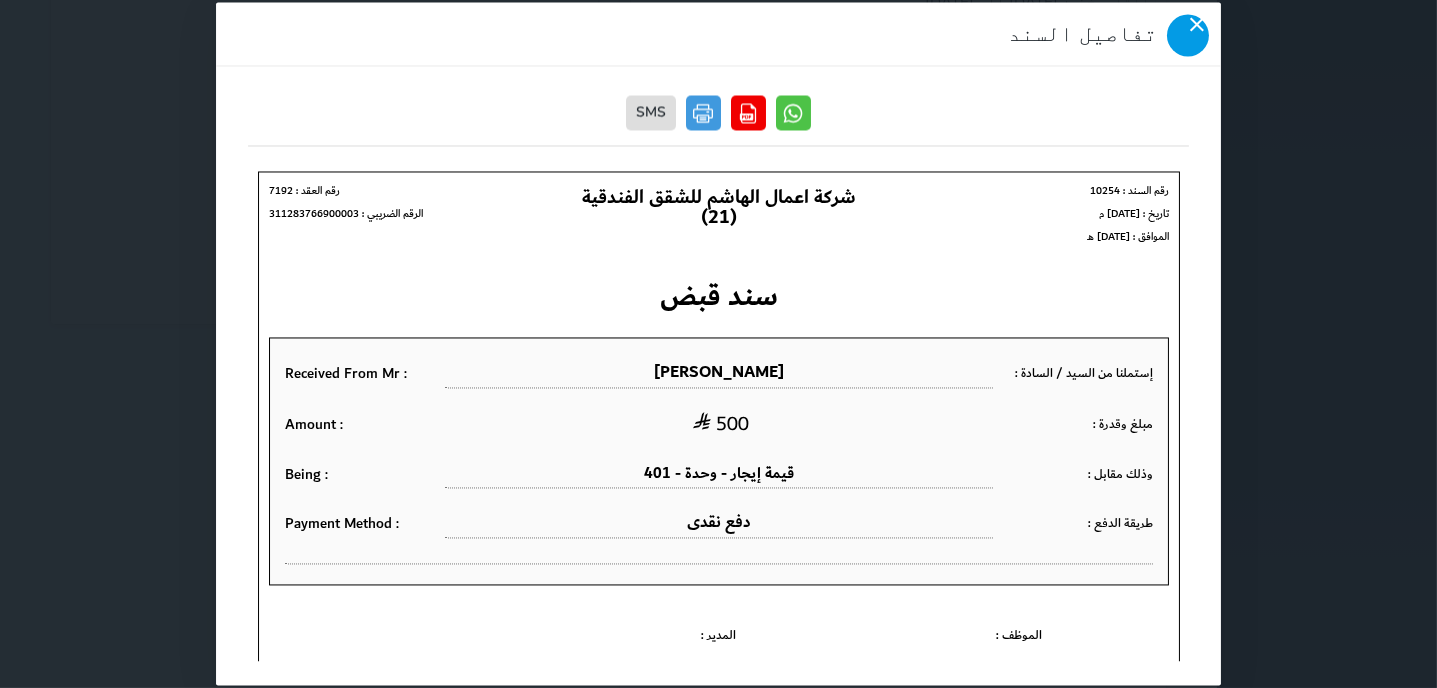 click 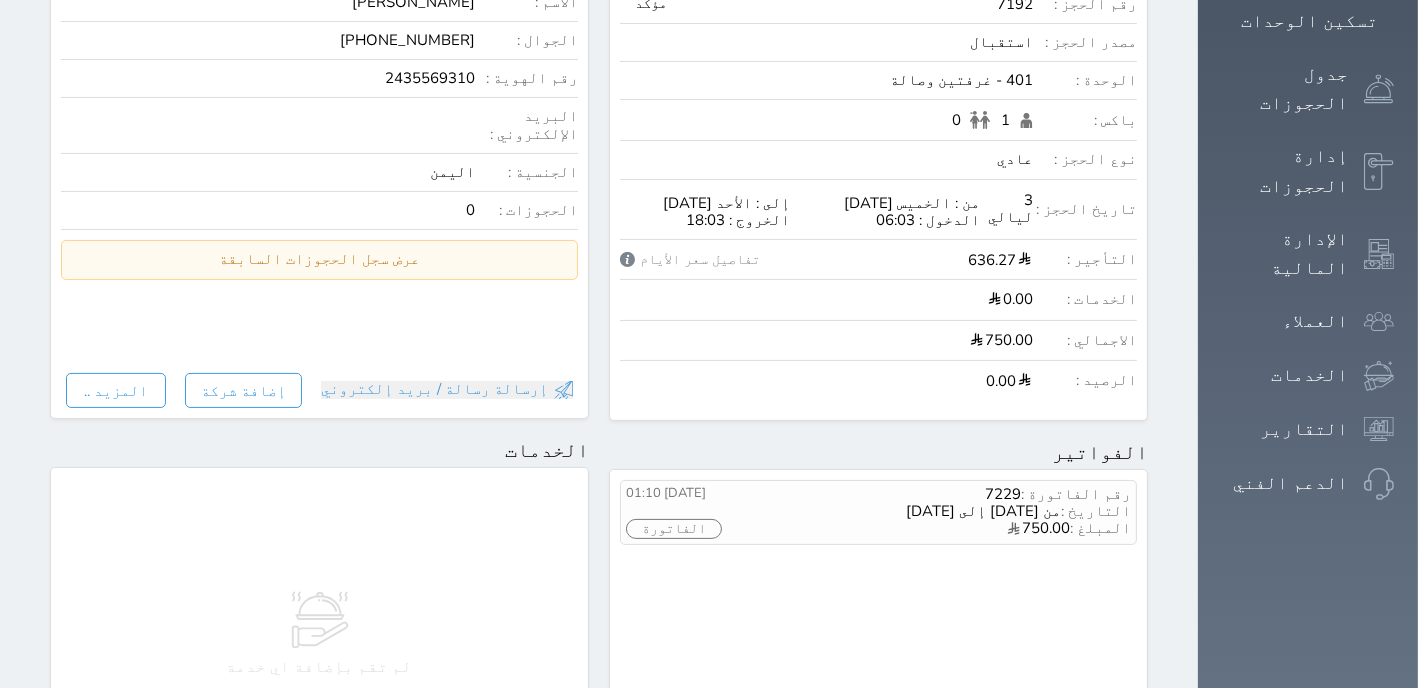 scroll, scrollTop: 0, scrollLeft: 0, axis: both 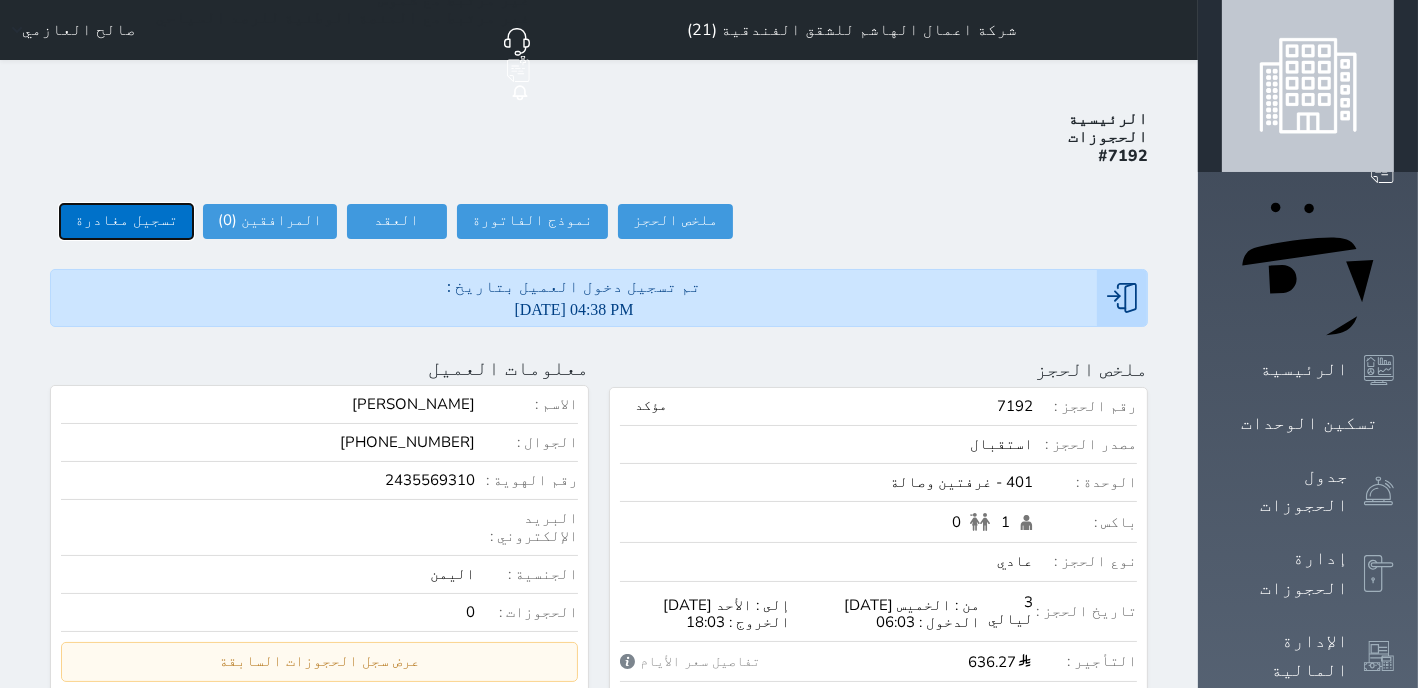 click on "تسجيل مغادرة" at bounding box center (126, 221) 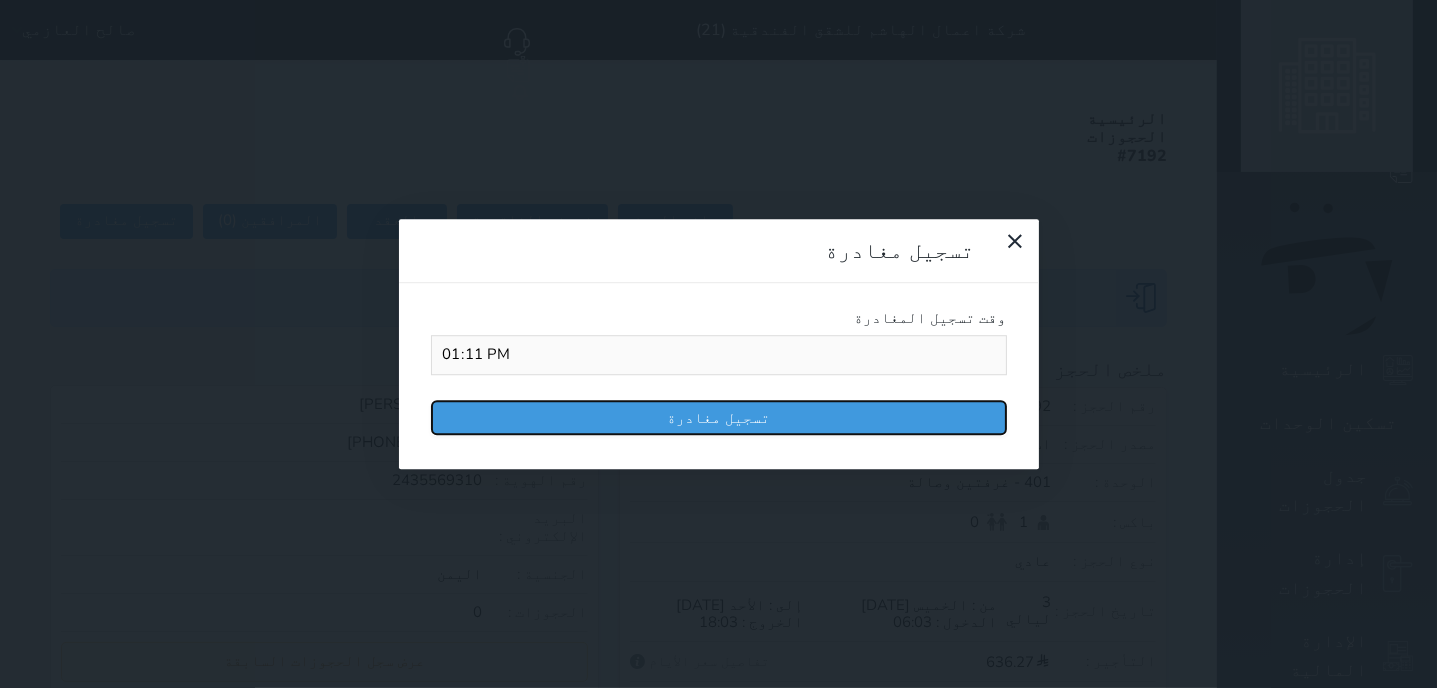 click on "تسجيل مغادرة" at bounding box center (719, 417) 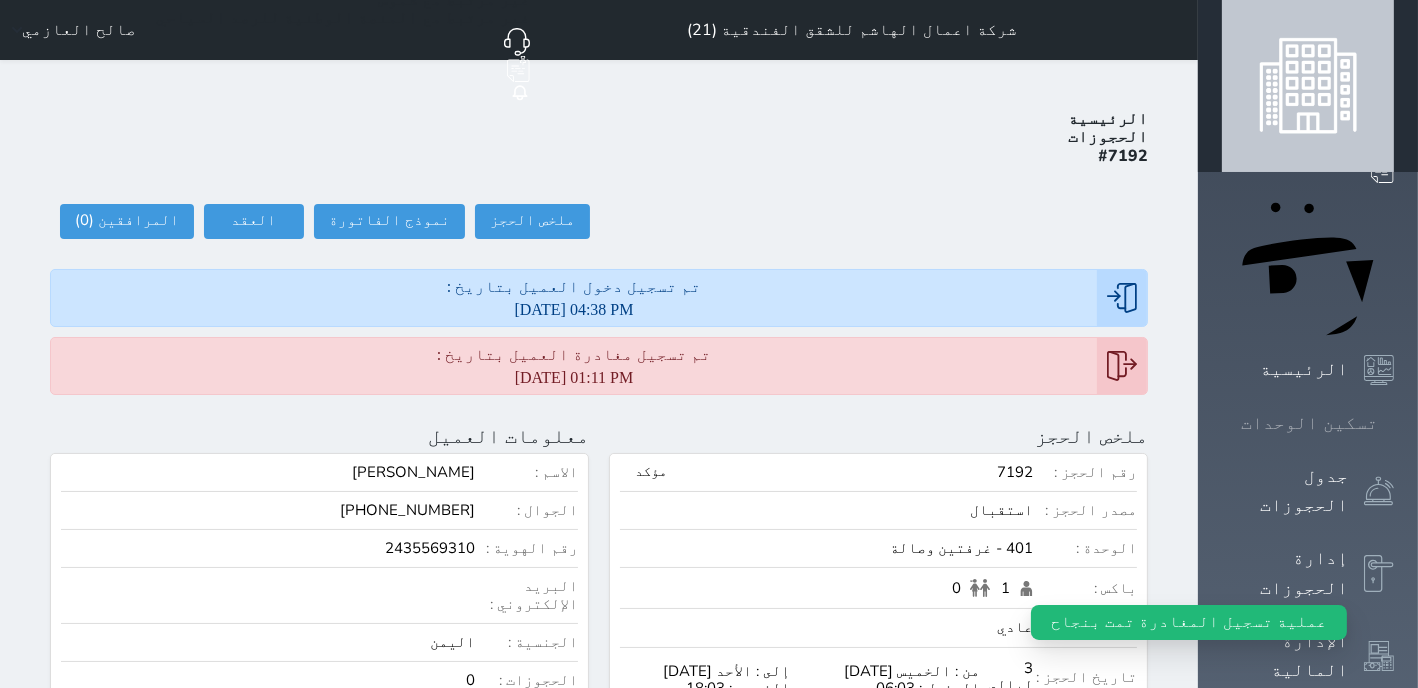 click 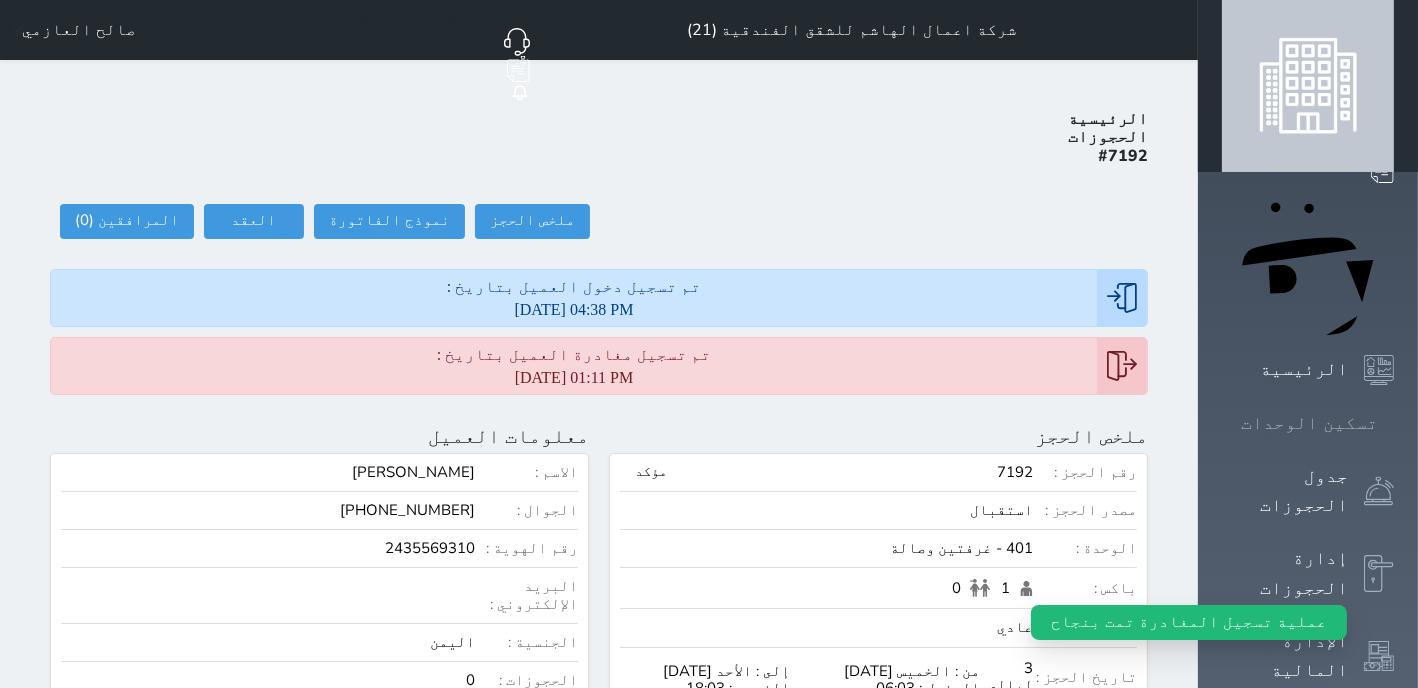 click 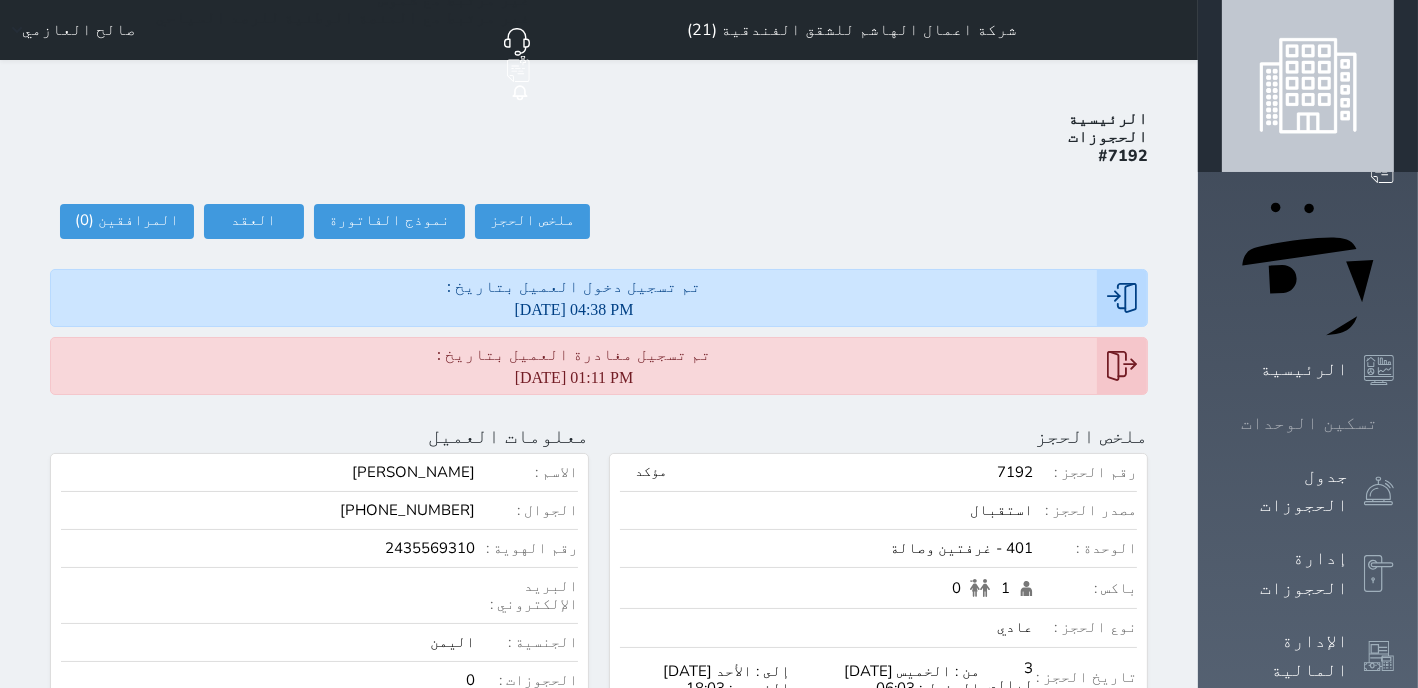 click 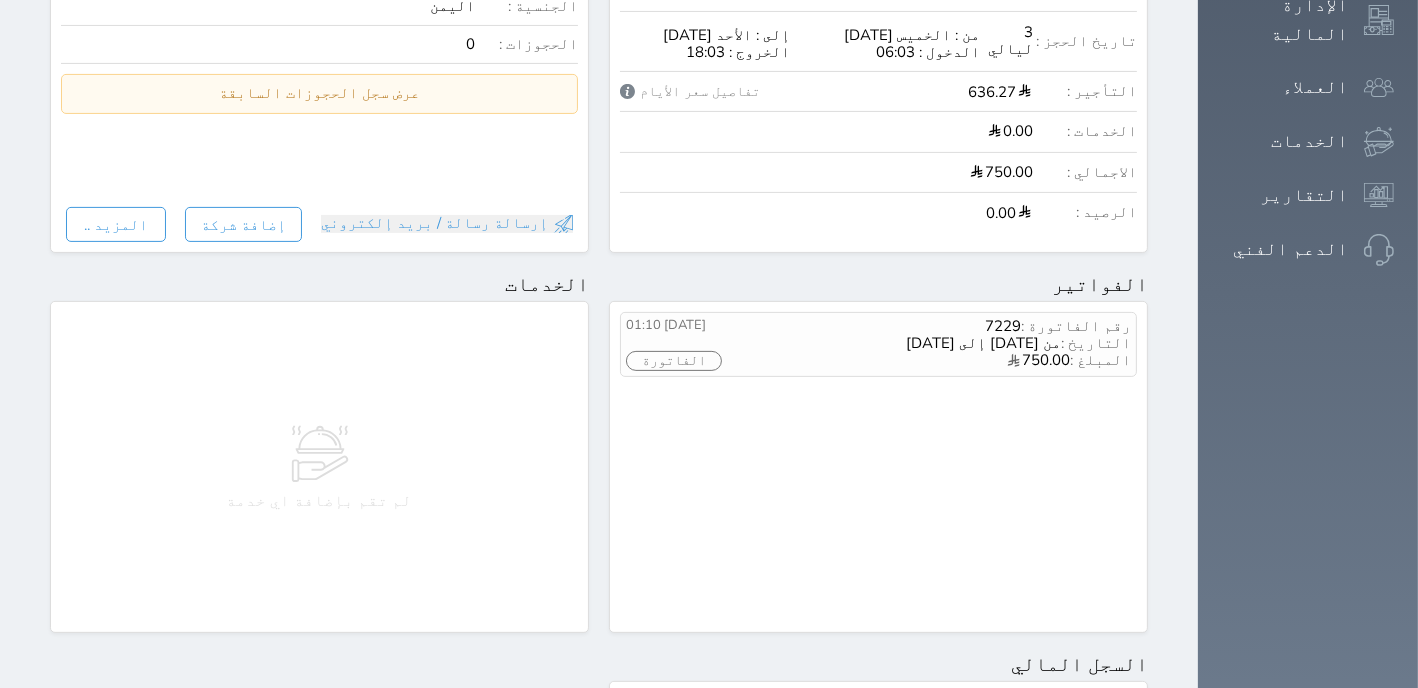 scroll, scrollTop: 0, scrollLeft: 0, axis: both 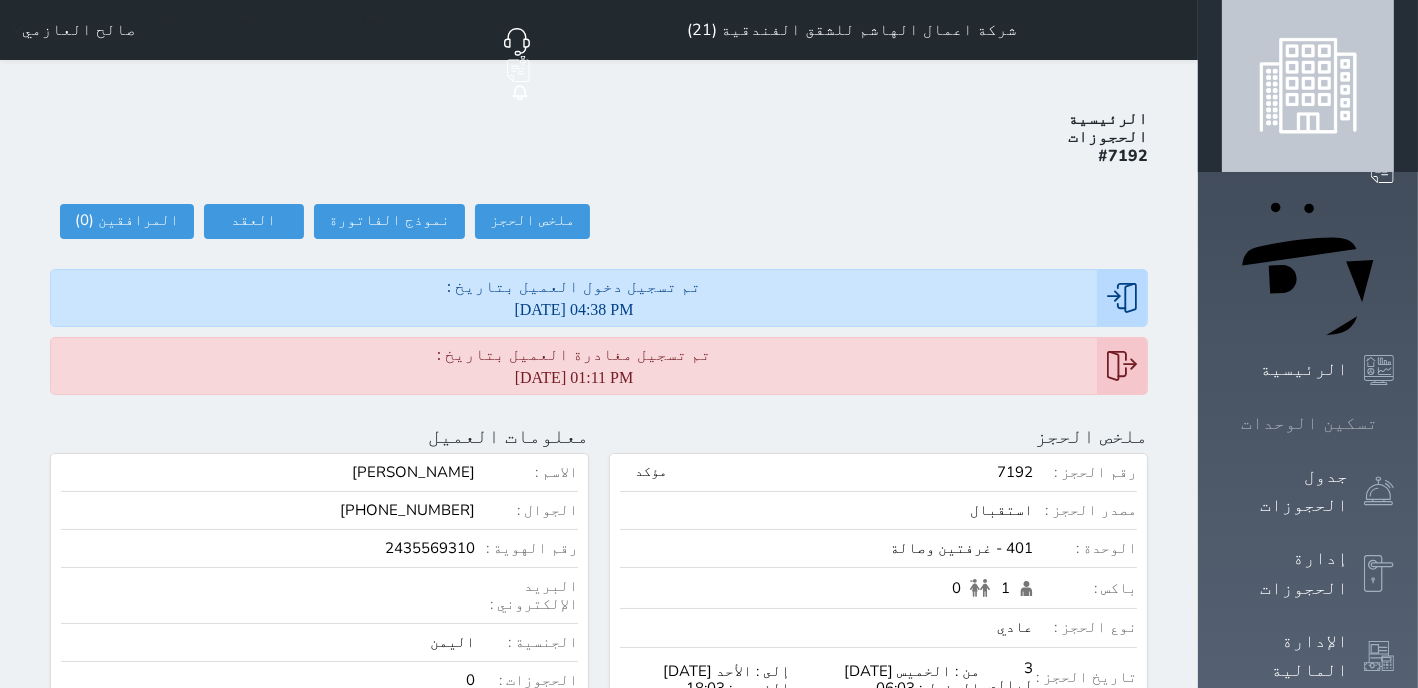 click 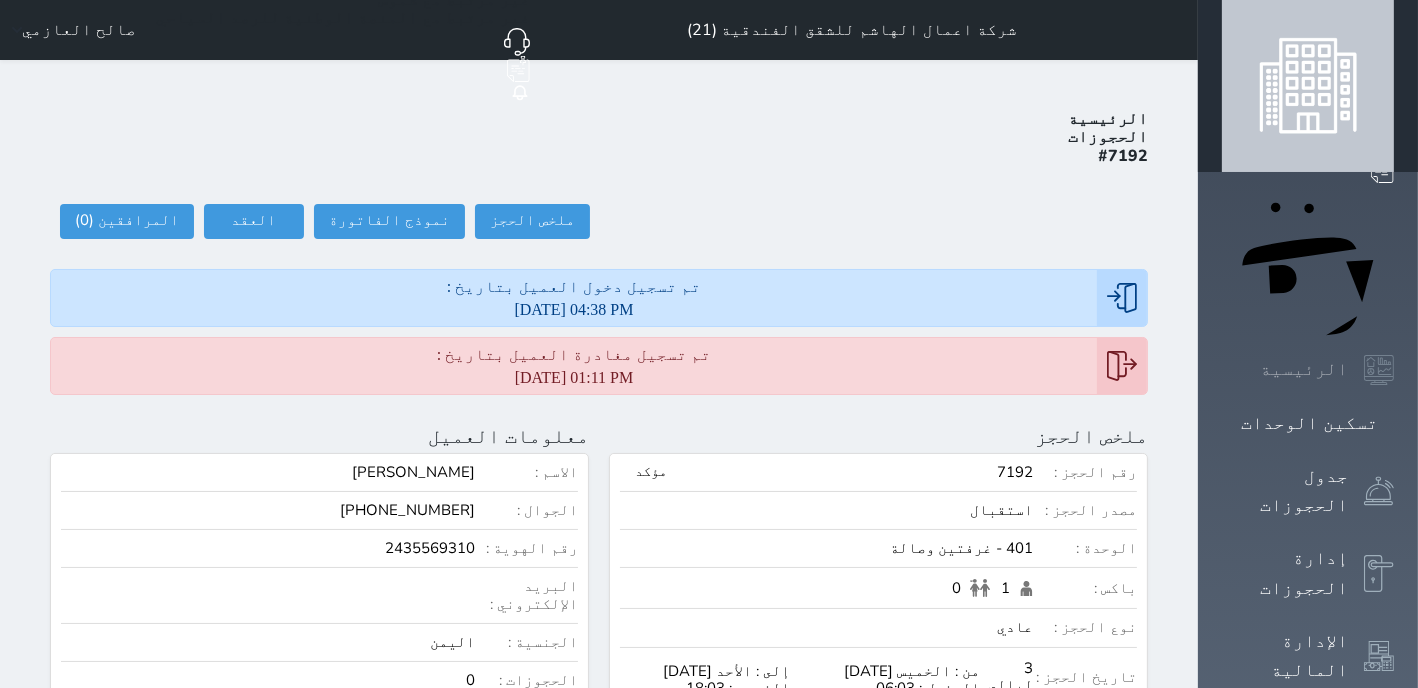 click 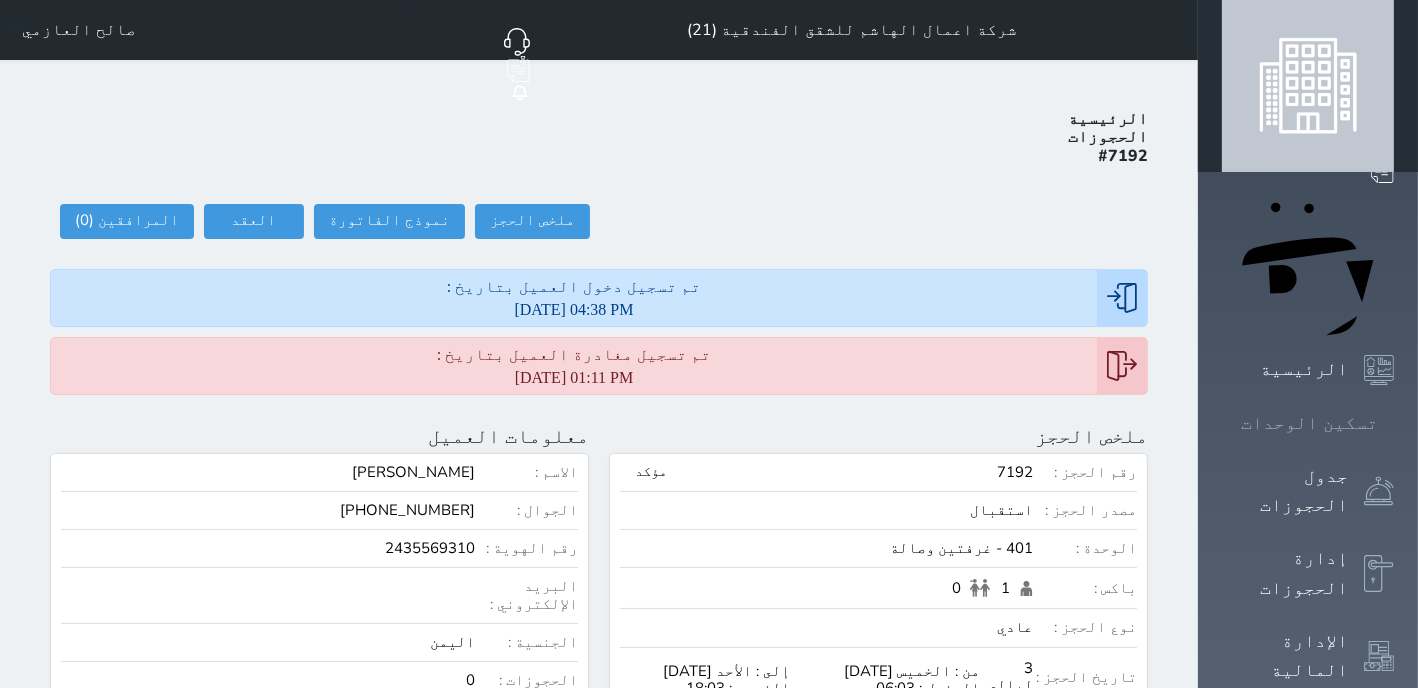 click 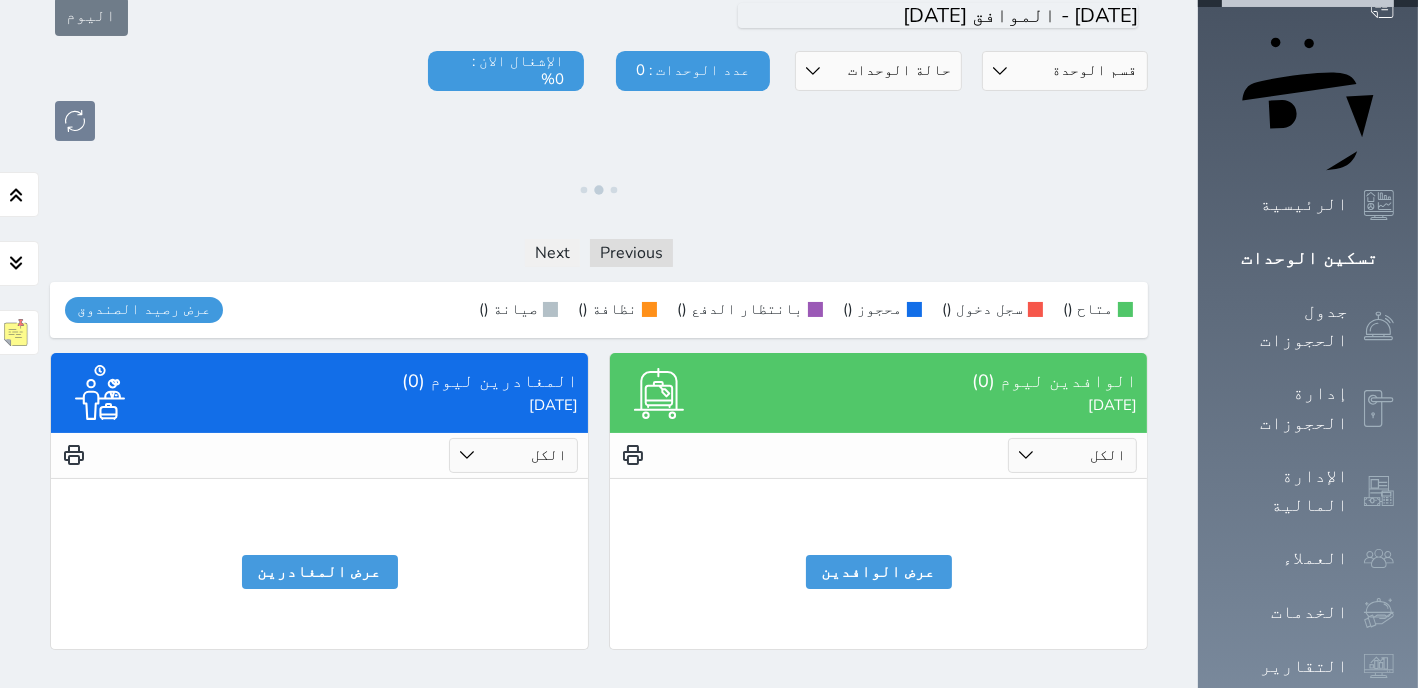 scroll, scrollTop: 165, scrollLeft: 0, axis: vertical 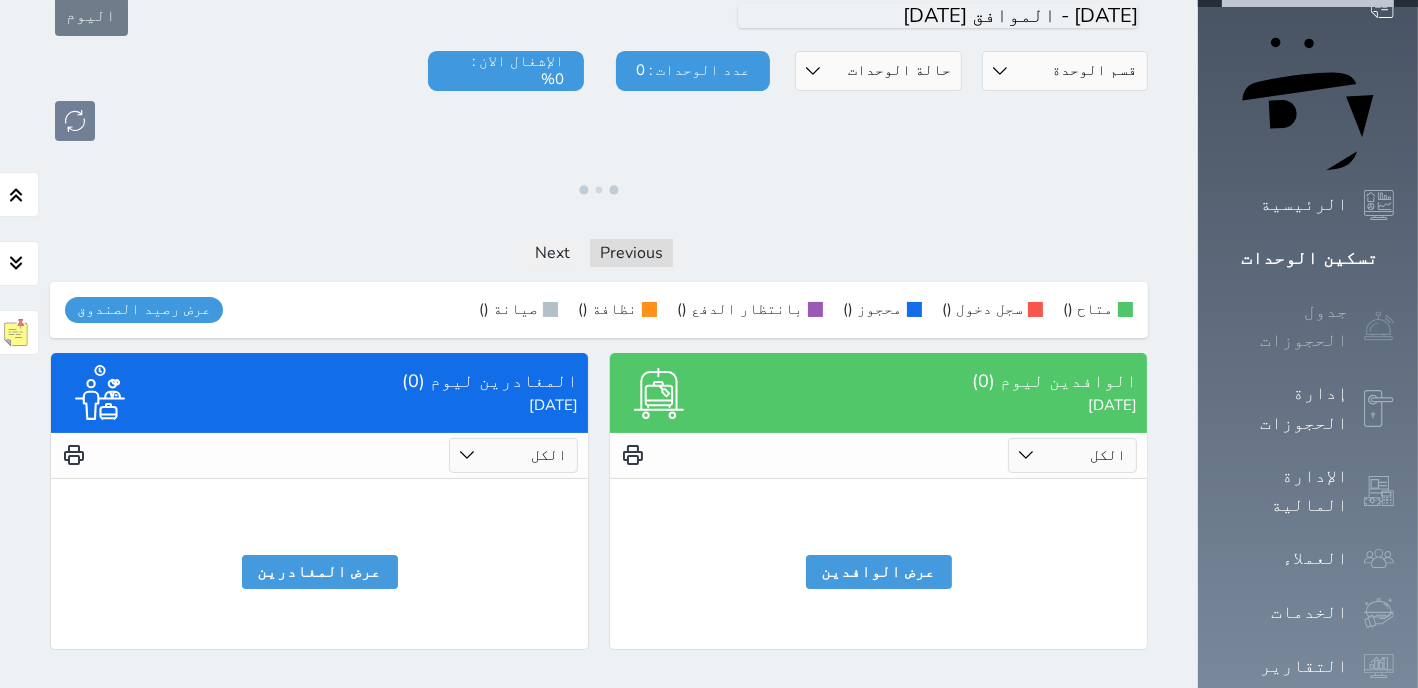 click on "جدول الحجوزات" at bounding box center (1285, 326) 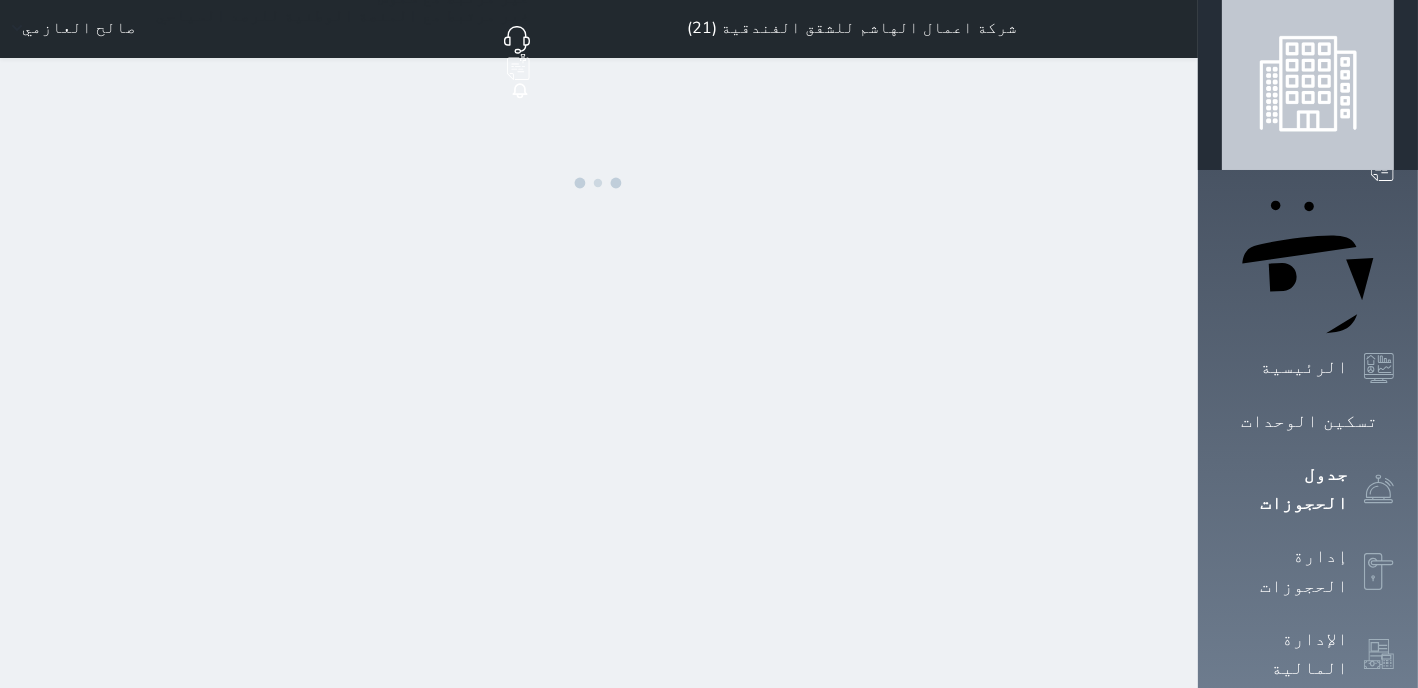 scroll, scrollTop: 0, scrollLeft: 0, axis: both 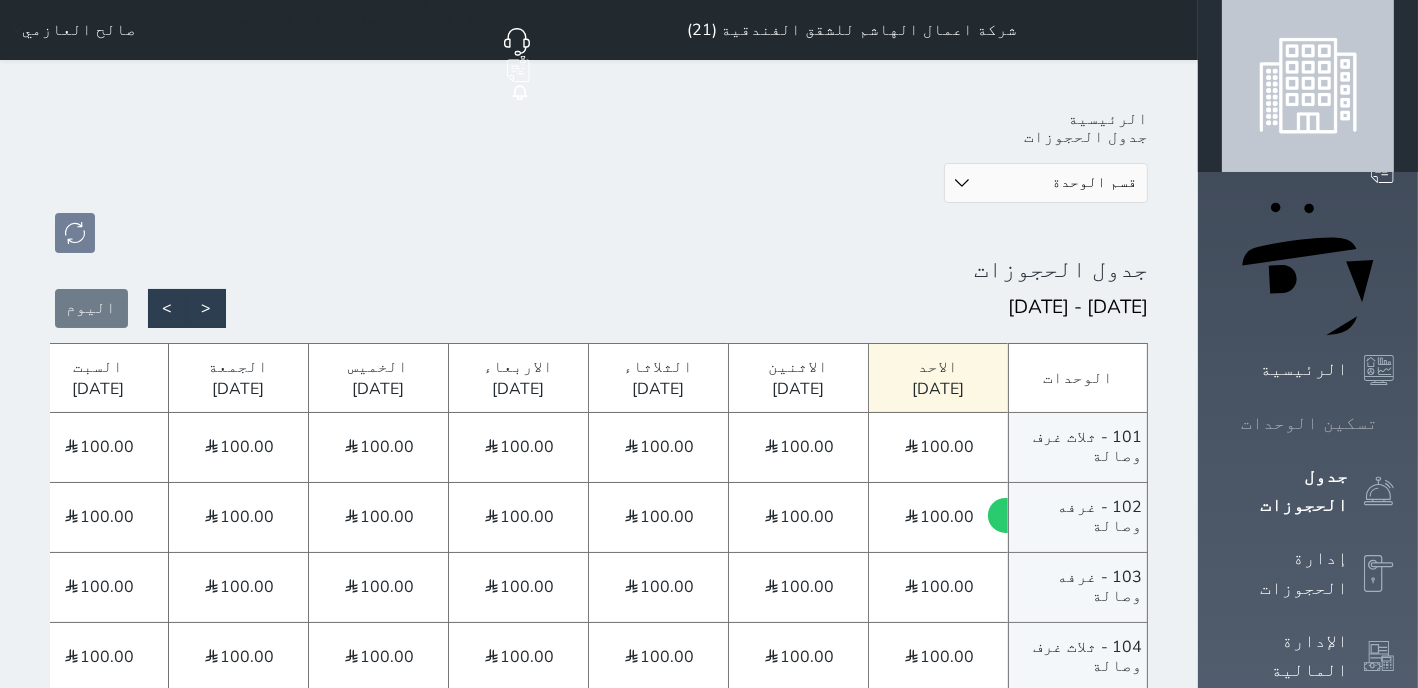click on "تسكين الوحدات" at bounding box center (1308, 423) 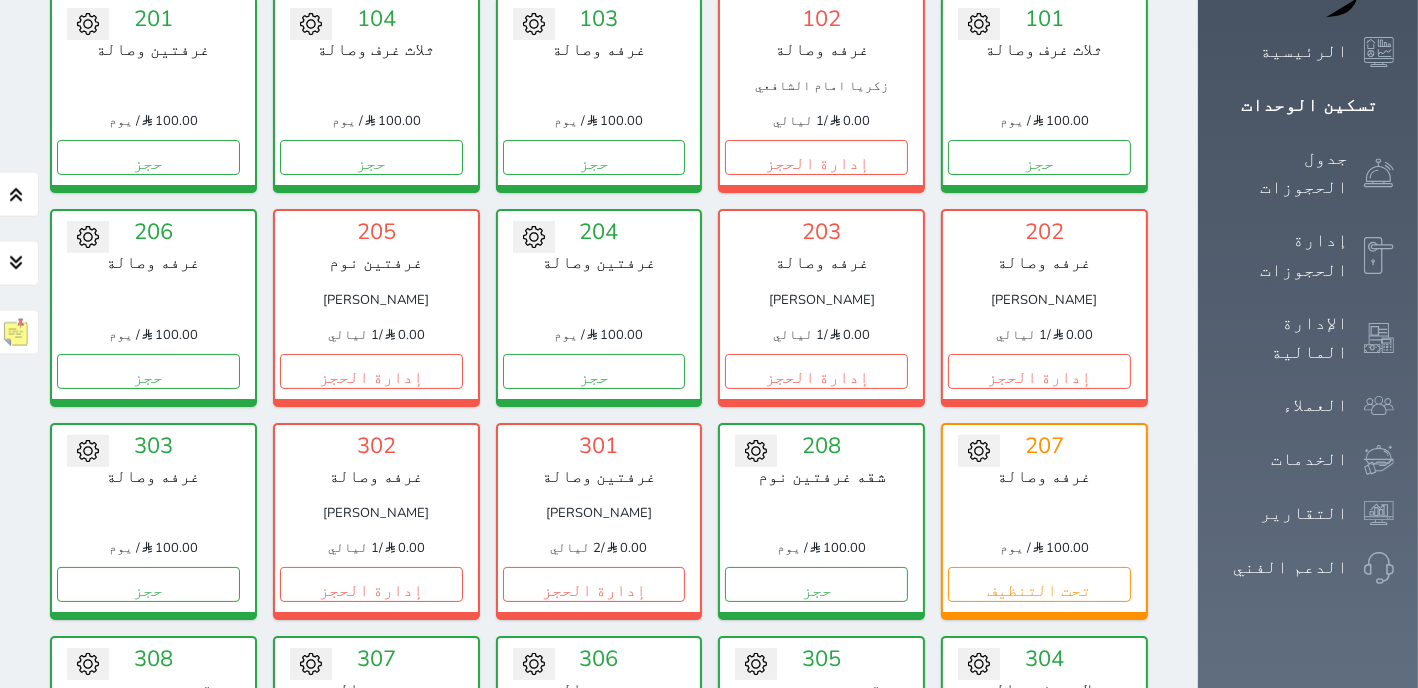 scroll, scrollTop: 460, scrollLeft: 0, axis: vertical 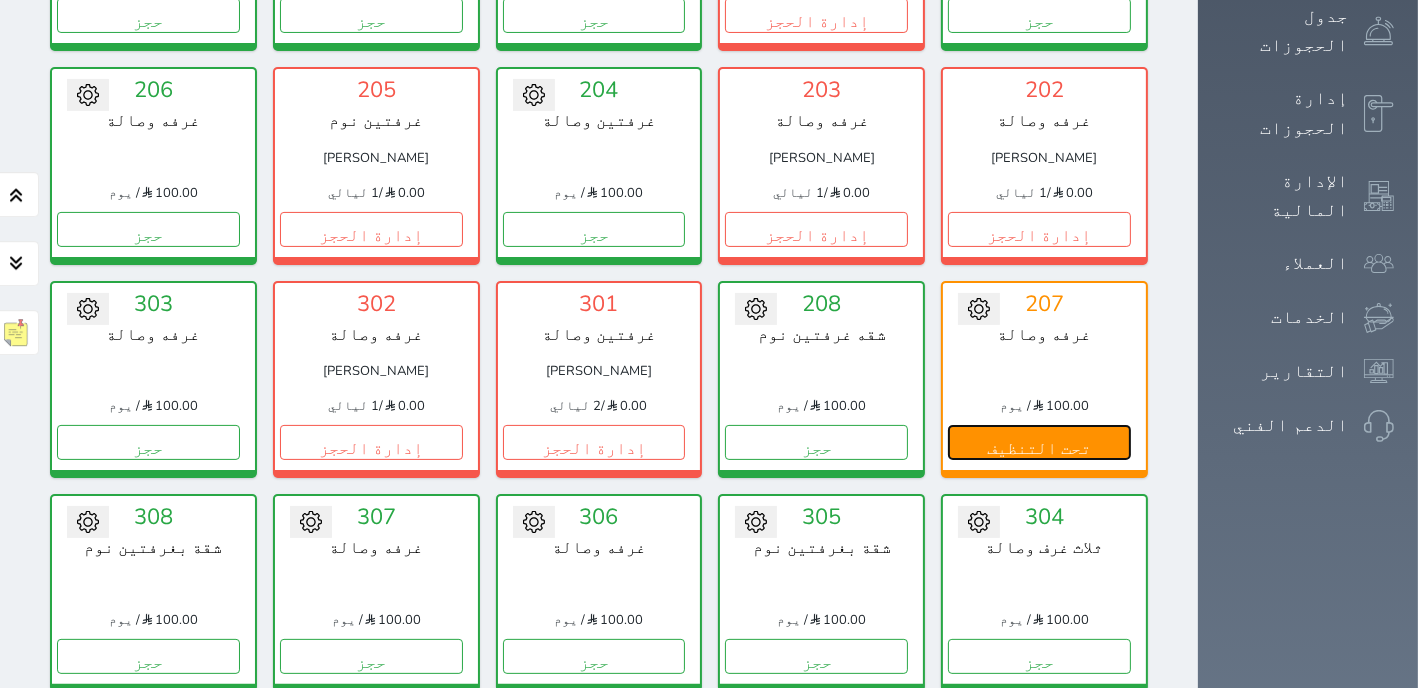 click on "تحت التنظيف" at bounding box center (1039, 442) 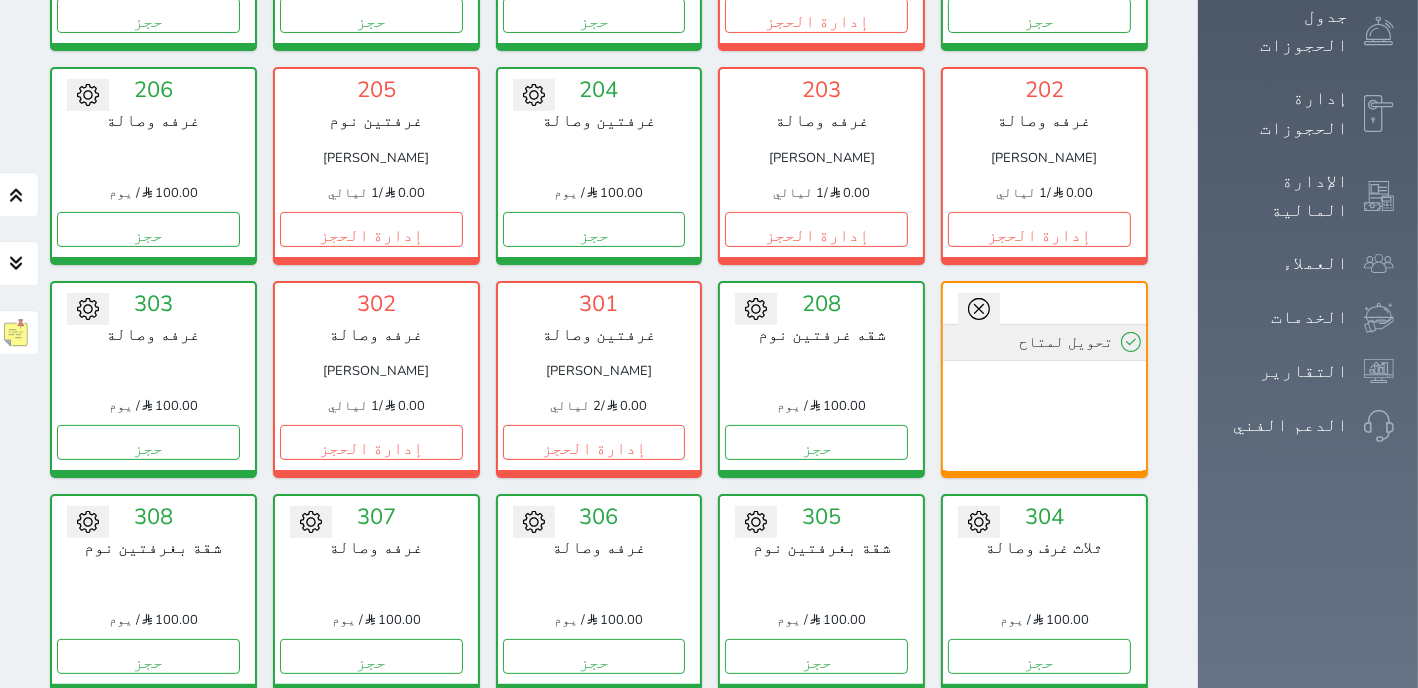 click on "تحويل لمتاح" at bounding box center (1044, 342) 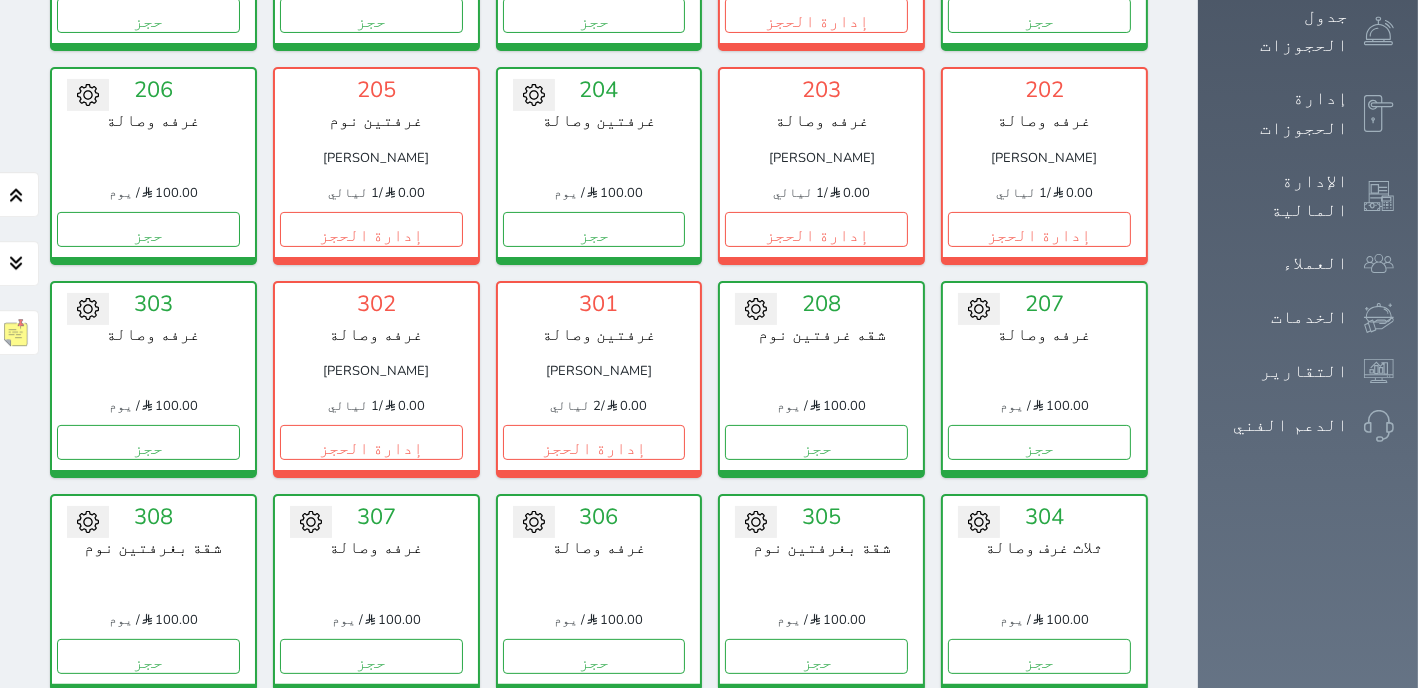 click on "إدارة الحجز" at bounding box center (816, 869) 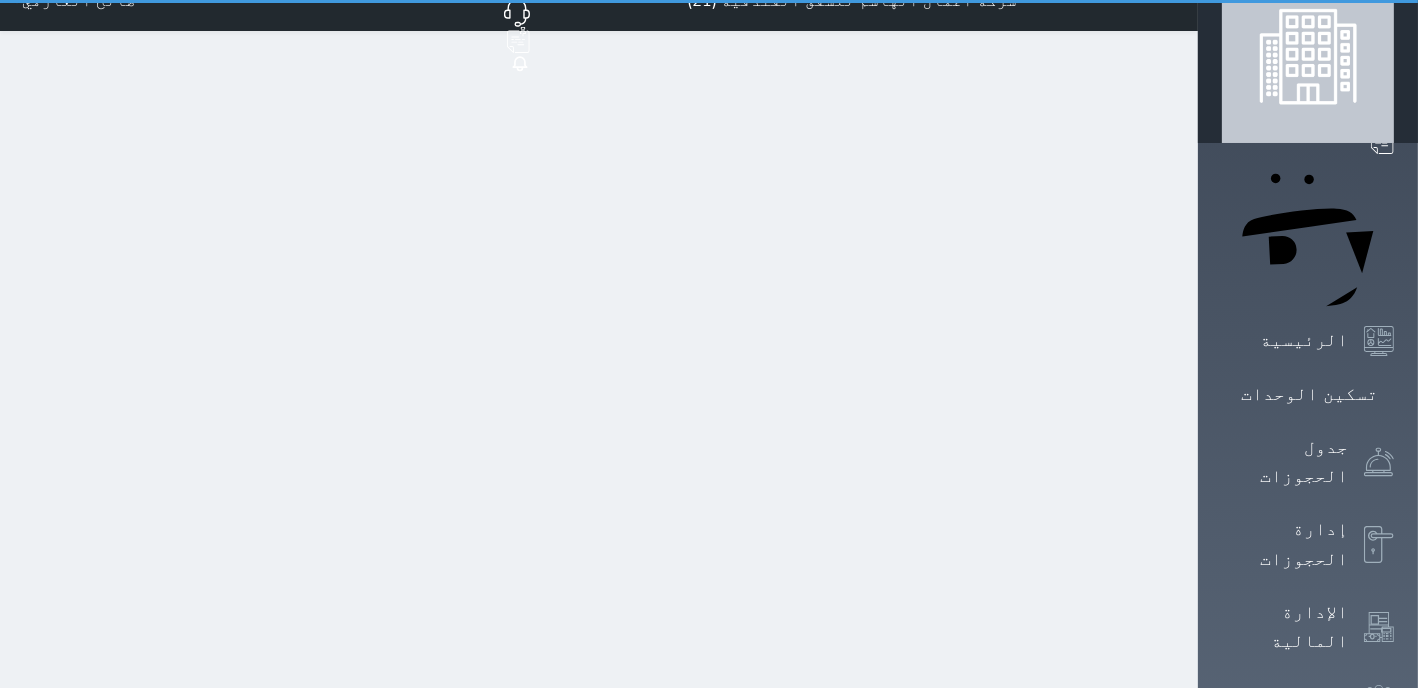 scroll, scrollTop: 0, scrollLeft: 0, axis: both 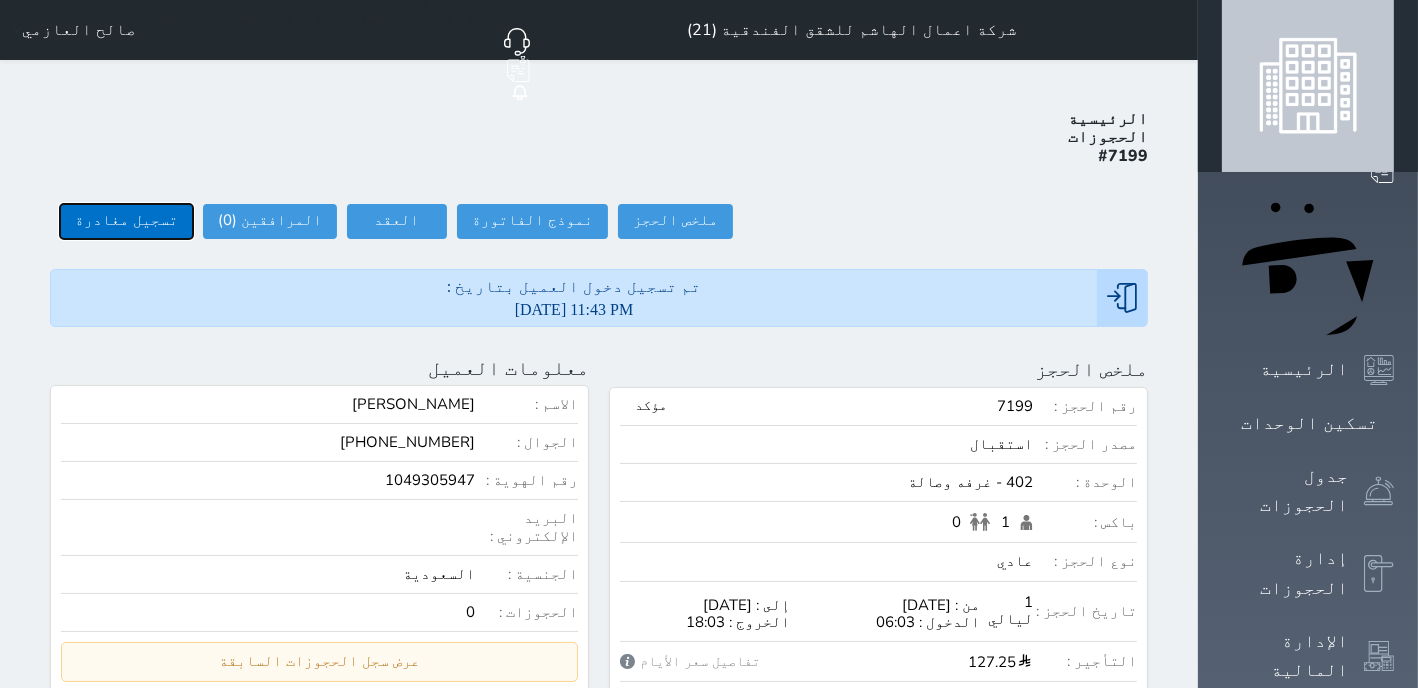 click on "تسجيل مغادرة" at bounding box center [126, 221] 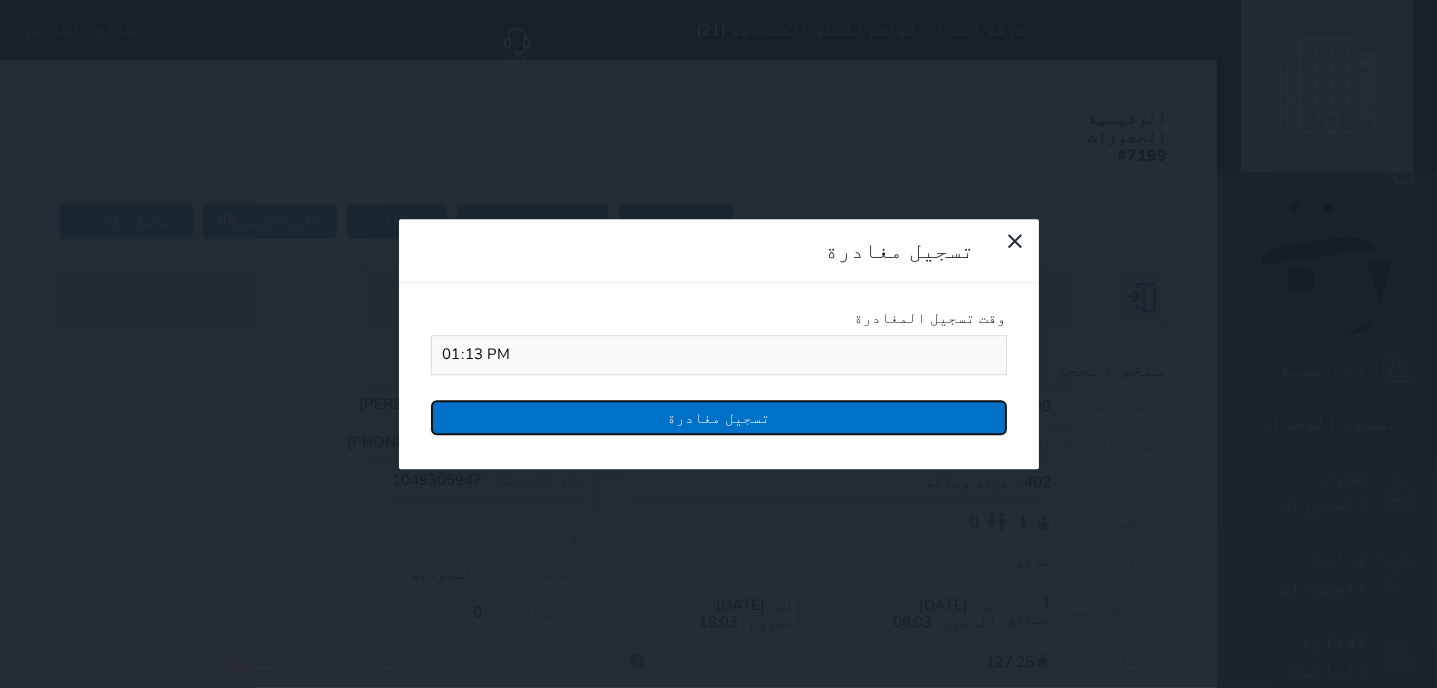 click on "تسجيل مغادرة" at bounding box center [719, 417] 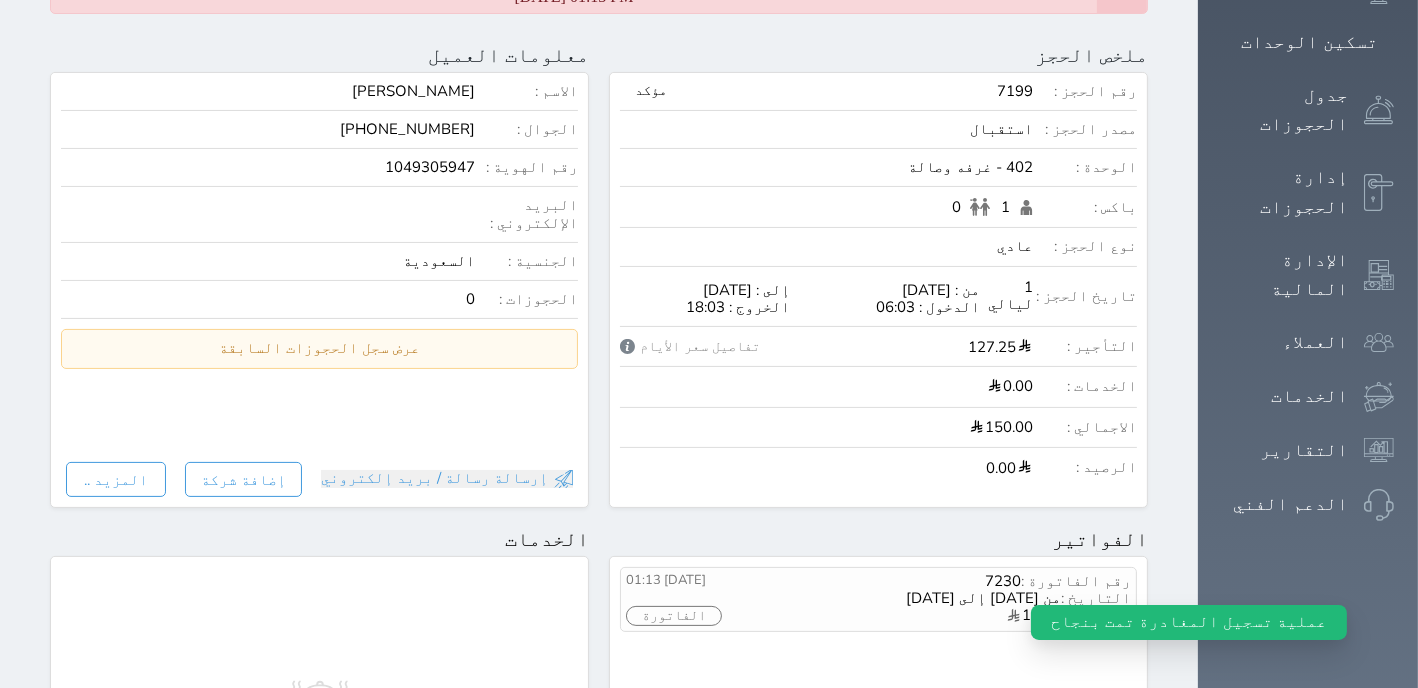 scroll, scrollTop: 0, scrollLeft: 0, axis: both 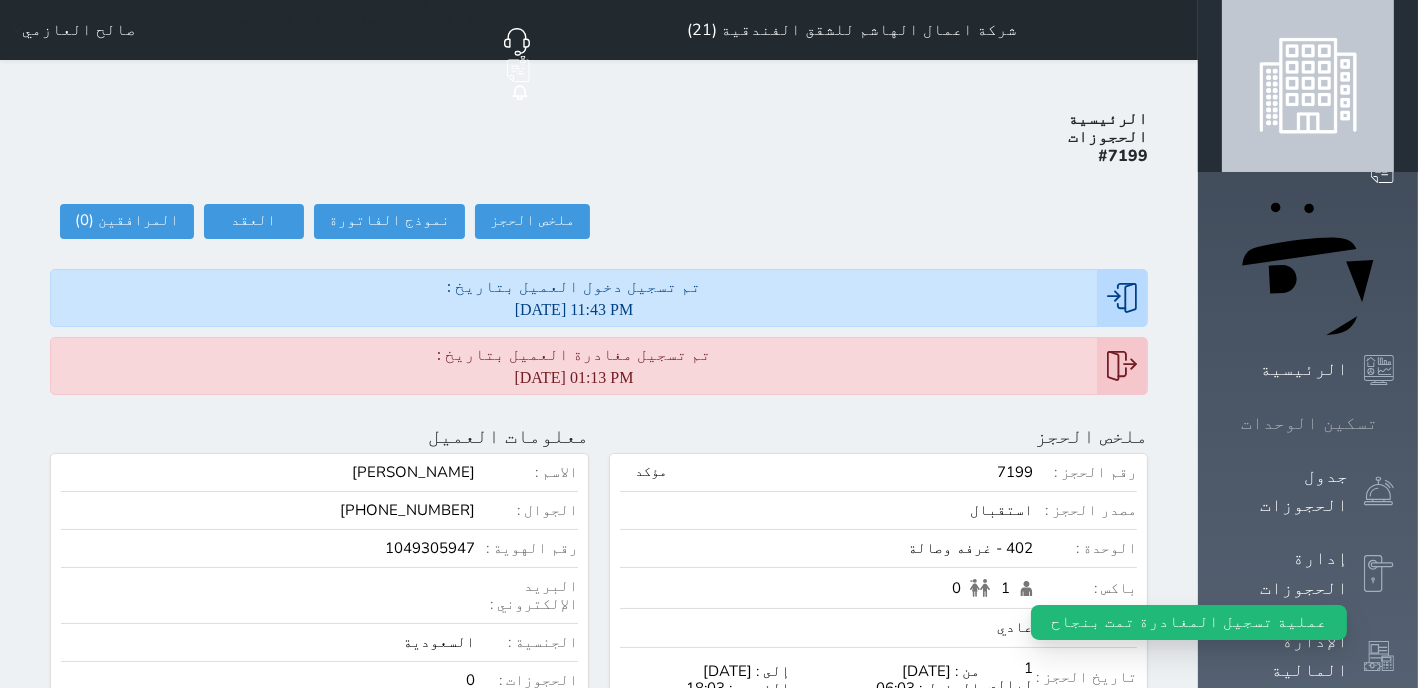 click 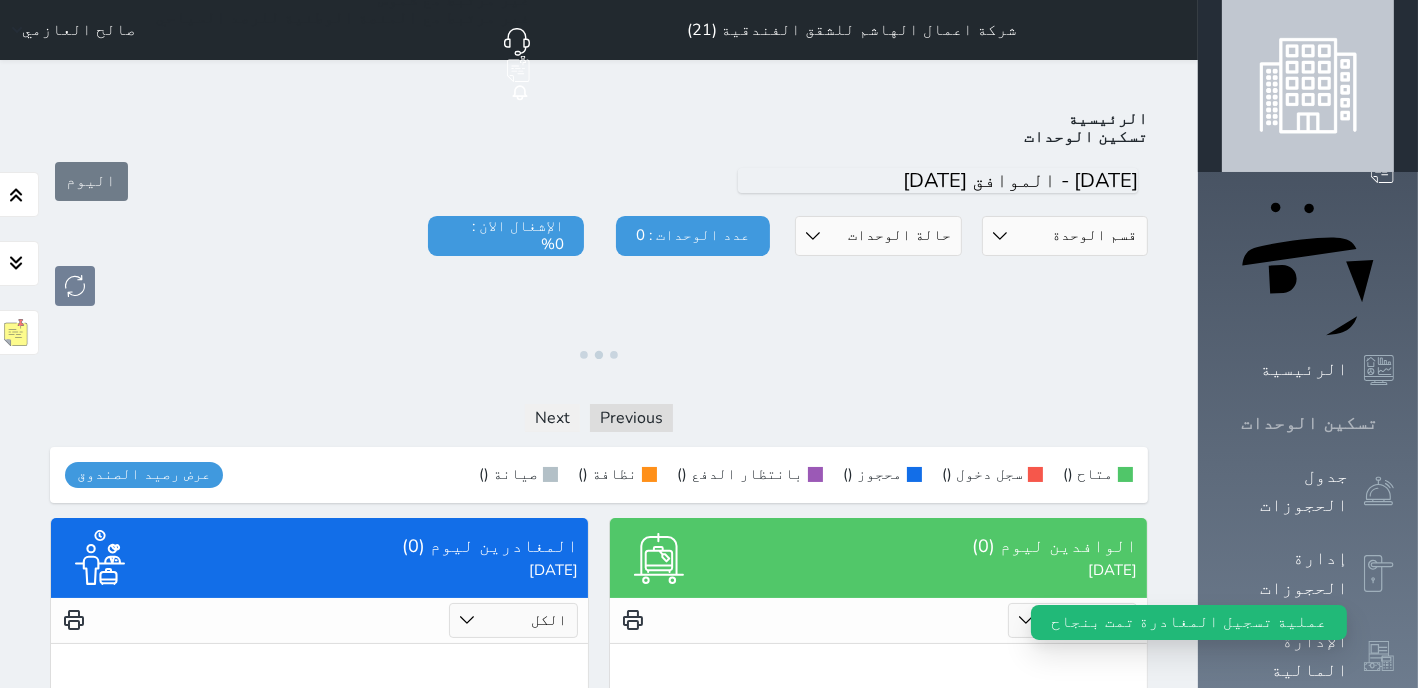 click on "تسكين الوحدات" at bounding box center [1309, 423] 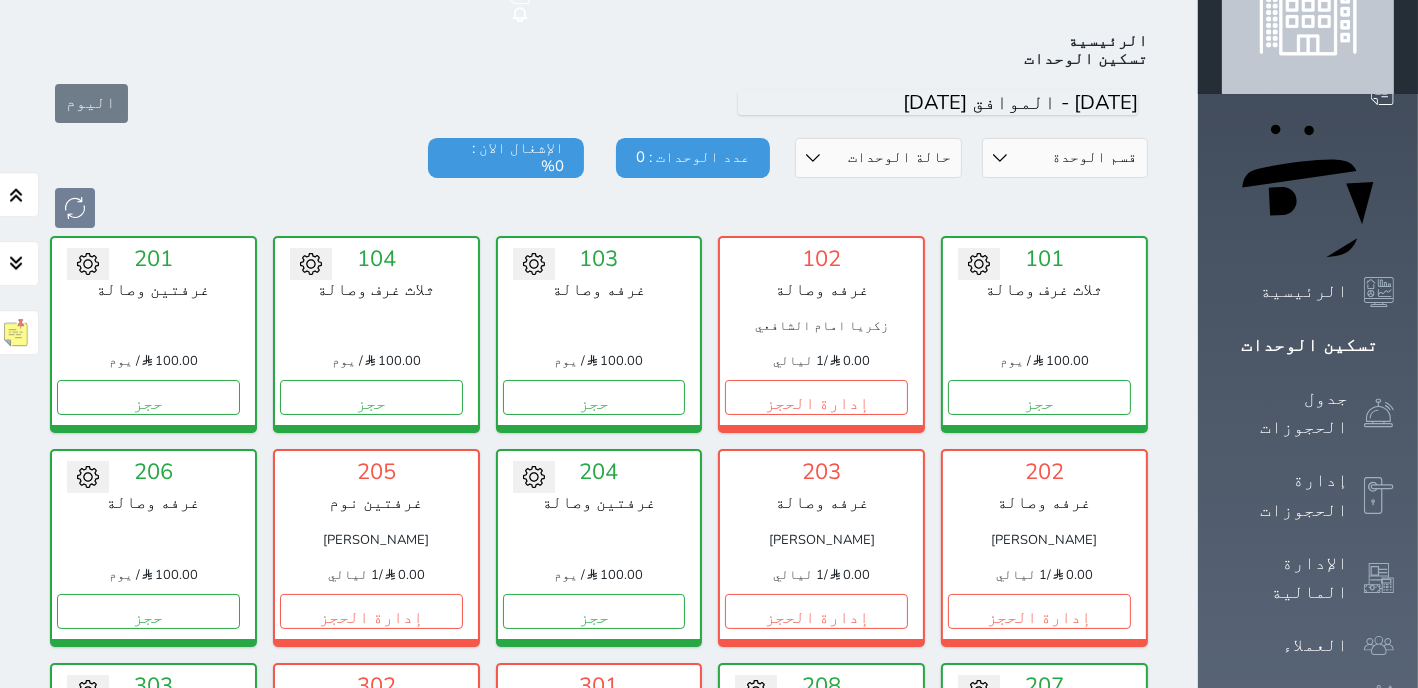 scroll, scrollTop: 714, scrollLeft: 0, axis: vertical 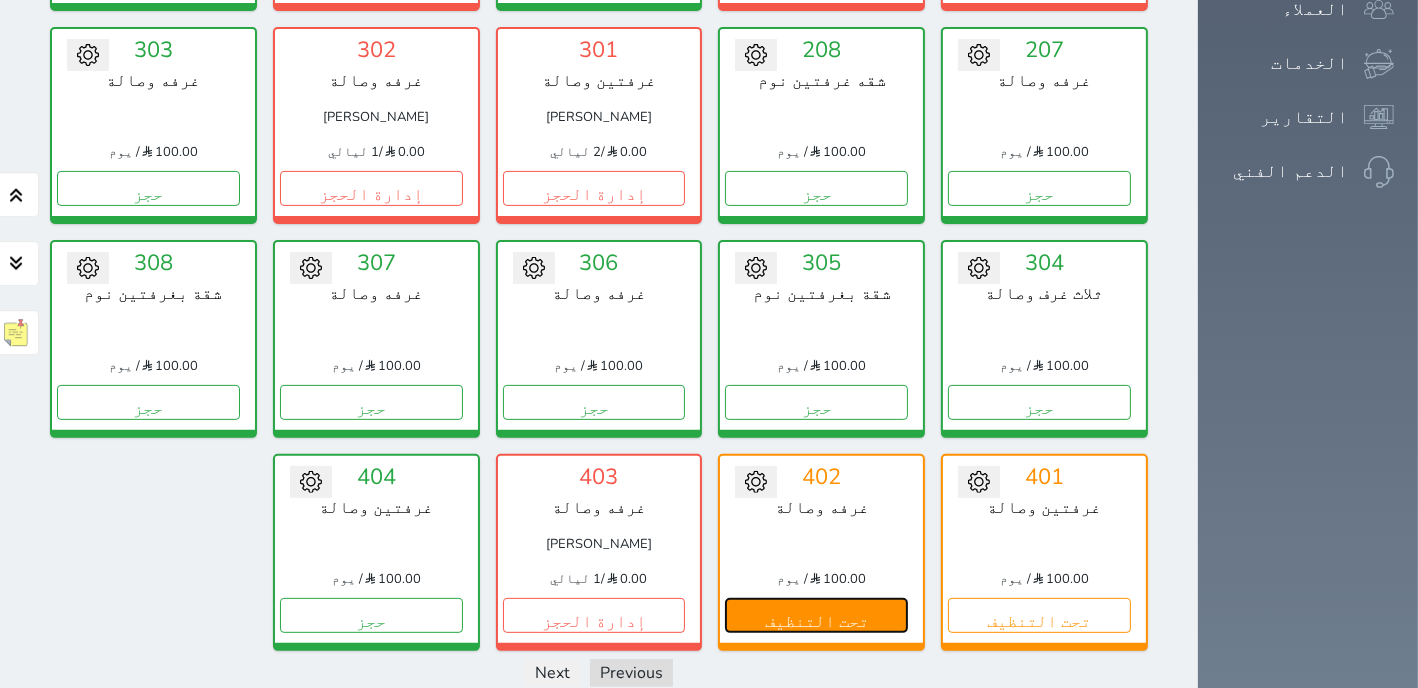 click on "تحت التنظيف" at bounding box center (816, 615) 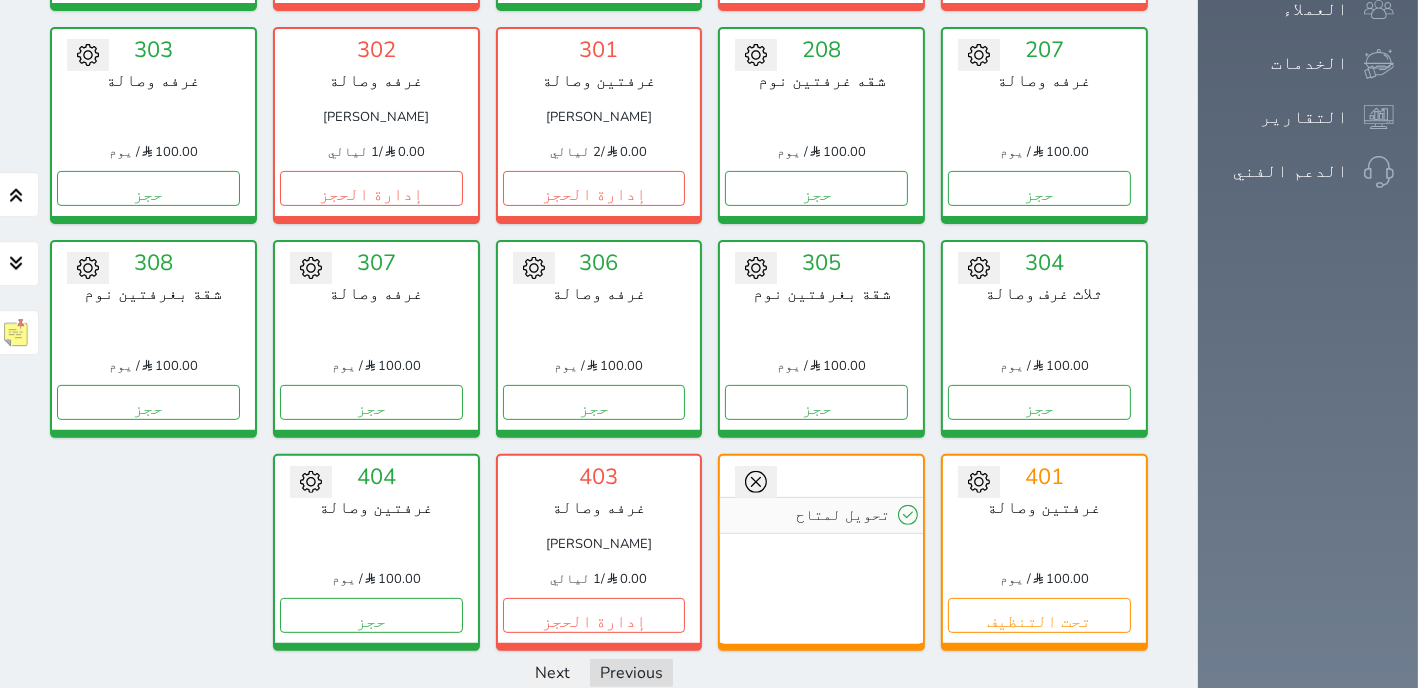click 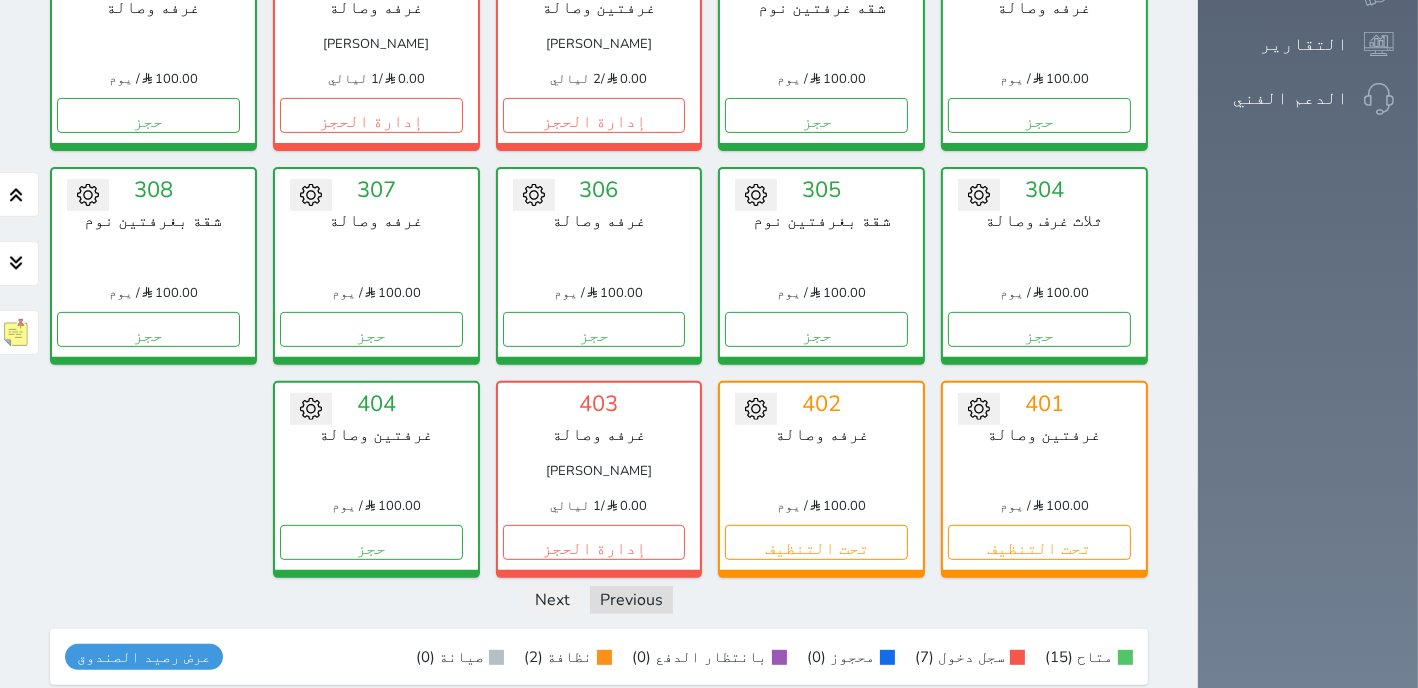 scroll, scrollTop: 841, scrollLeft: 0, axis: vertical 